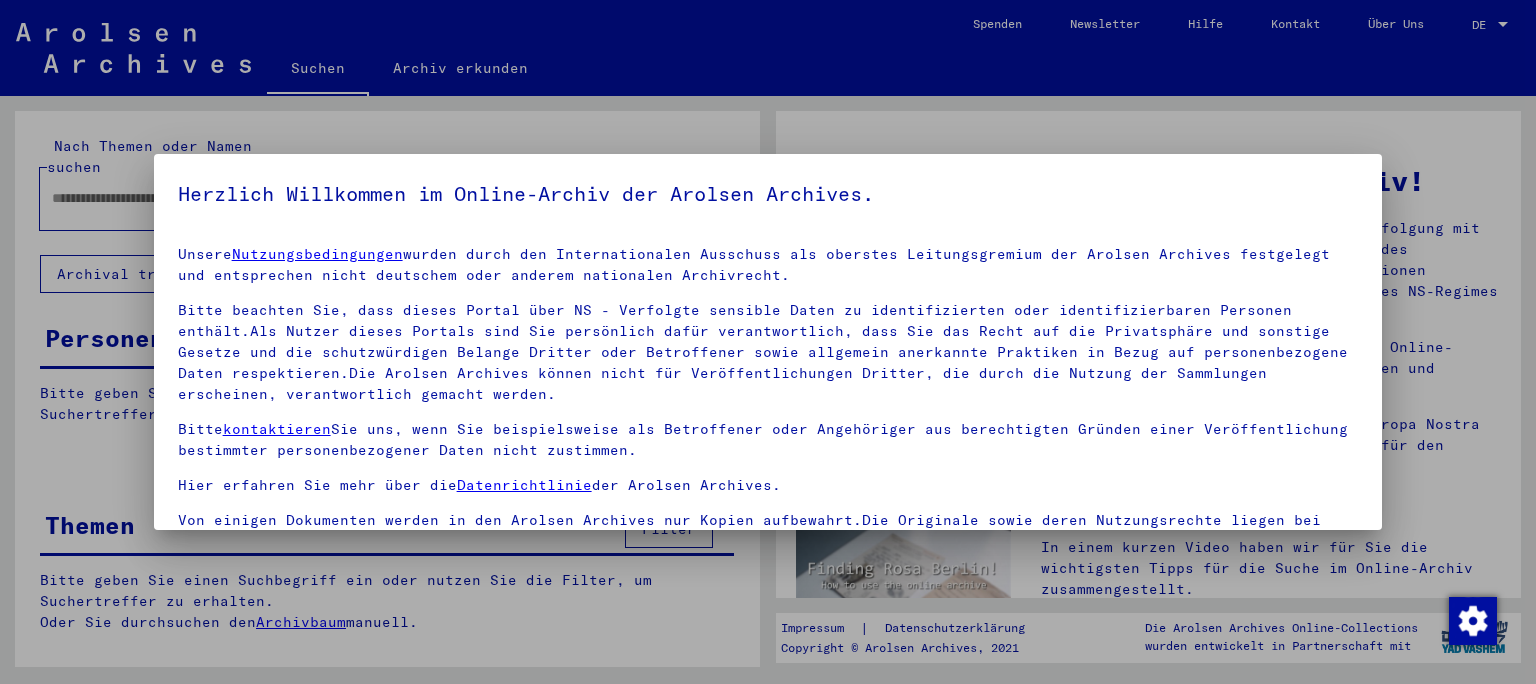 scroll, scrollTop: 0, scrollLeft: 0, axis: both 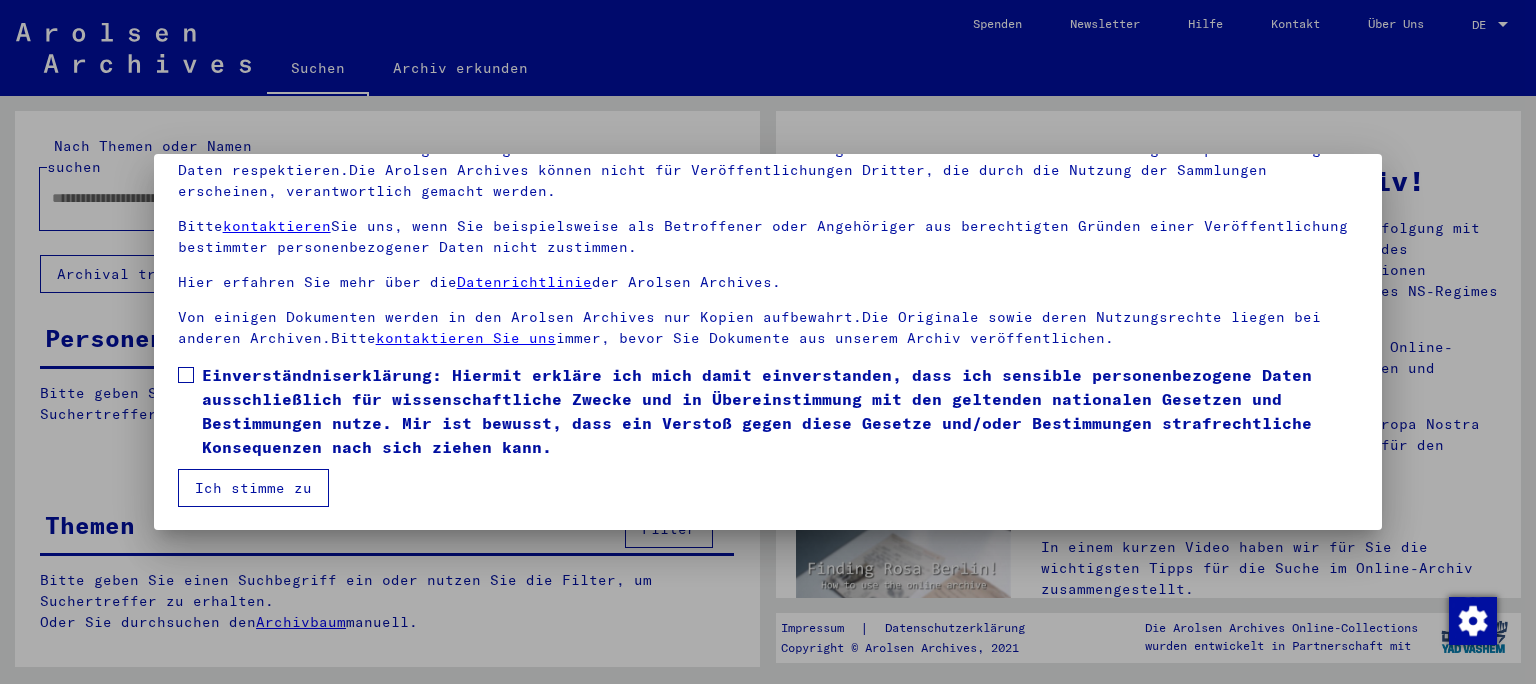click on "Einverständniserklärung: Hiermit erkläre ich mich damit einverstanden, dass ich sensible personenbezogene Daten ausschließlich für wissenschaftliche Zwecke und in Übereinstimmung mit den geltenden nationalen Gesetzen und Bestimmungen nutze. Mir ist bewusst, dass ein Verstoß gegen diese Gesetze und/oder Bestimmungen strafrechtliche Konsequenzen nach sich ziehen kann." at bounding box center (780, 411) 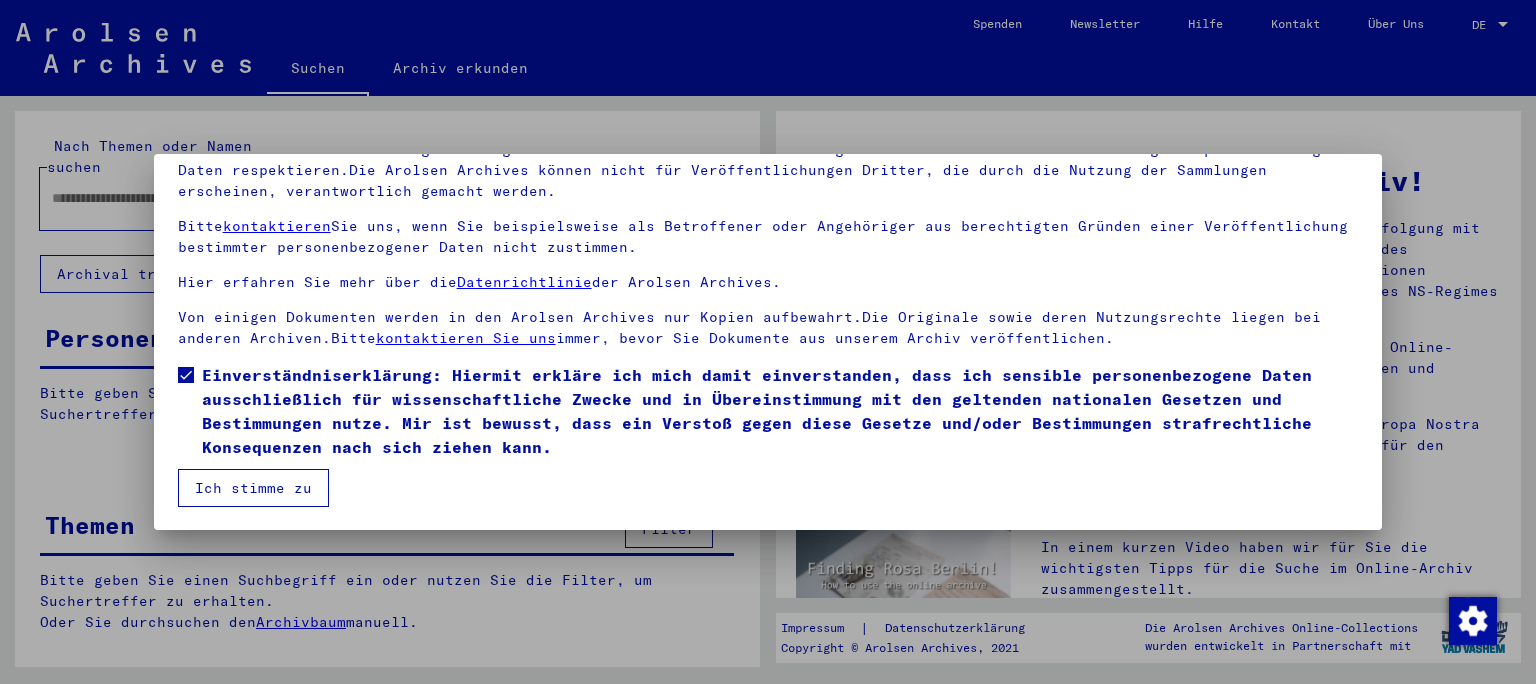 click on "Ich stimme zu" at bounding box center [253, 488] 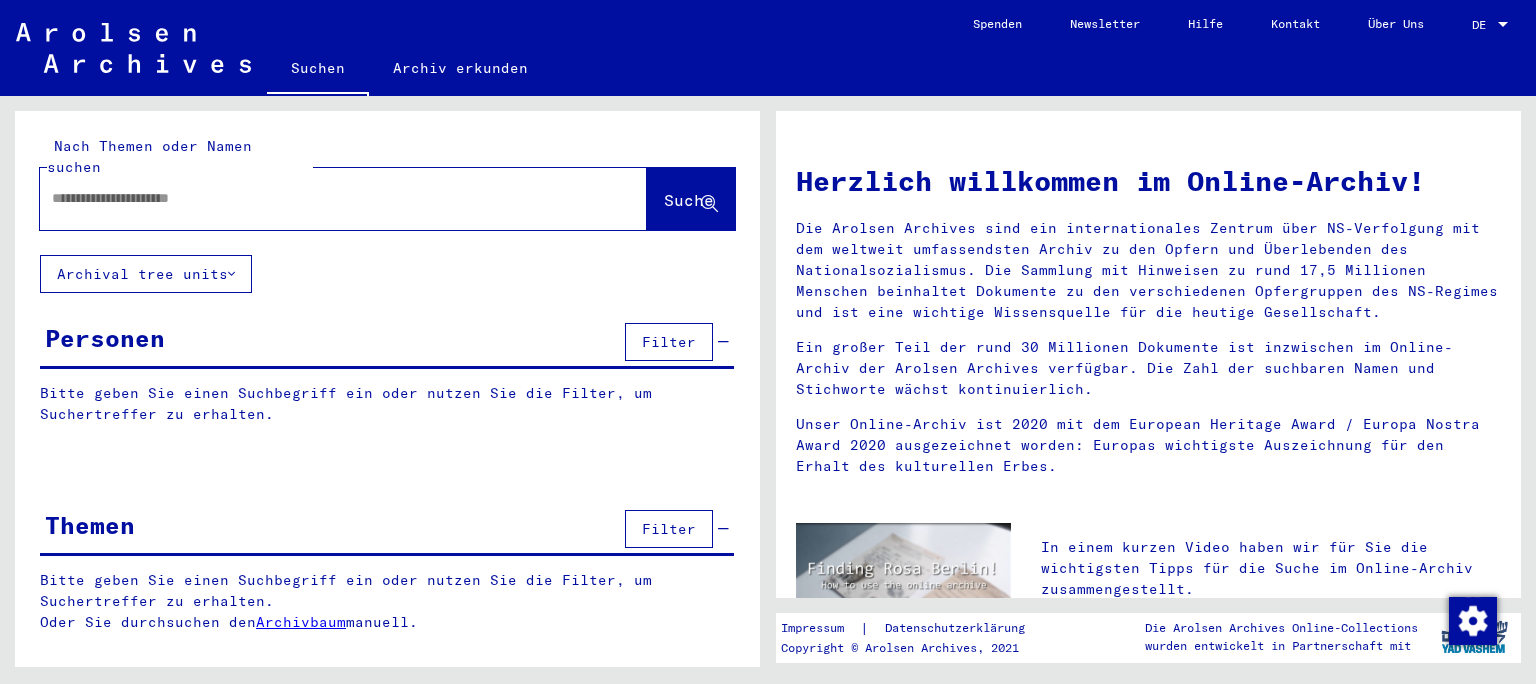 click at bounding box center [319, 198] 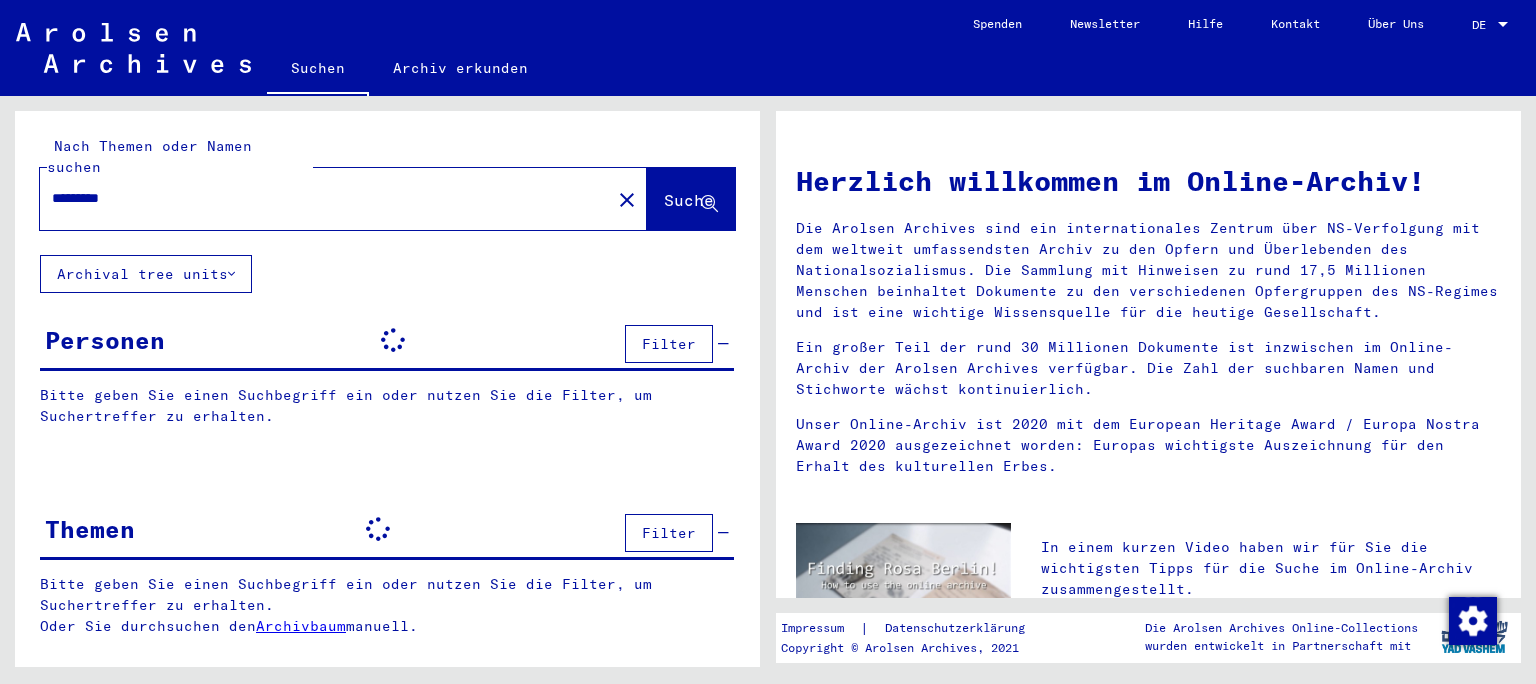 click on "*********" at bounding box center [319, 198] 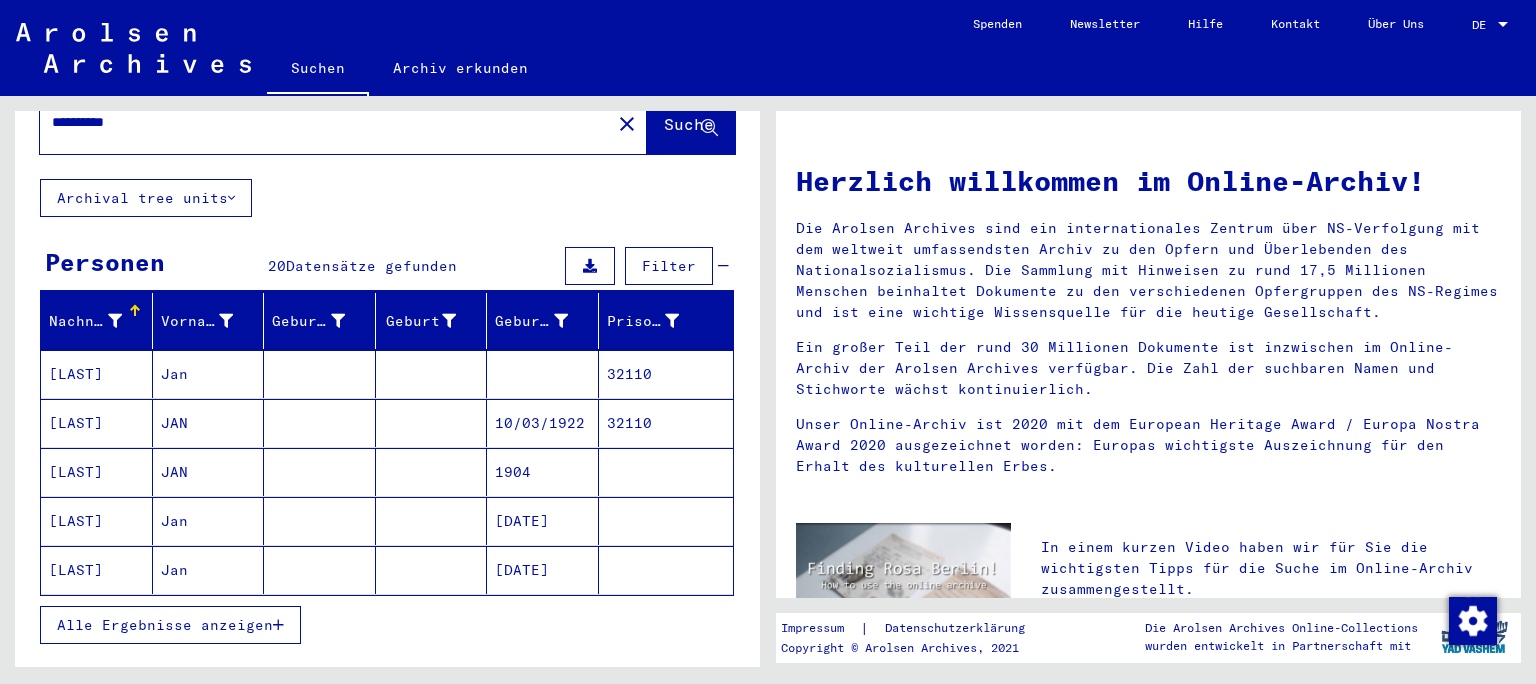 scroll, scrollTop: 221, scrollLeft: 0, axis: vertical 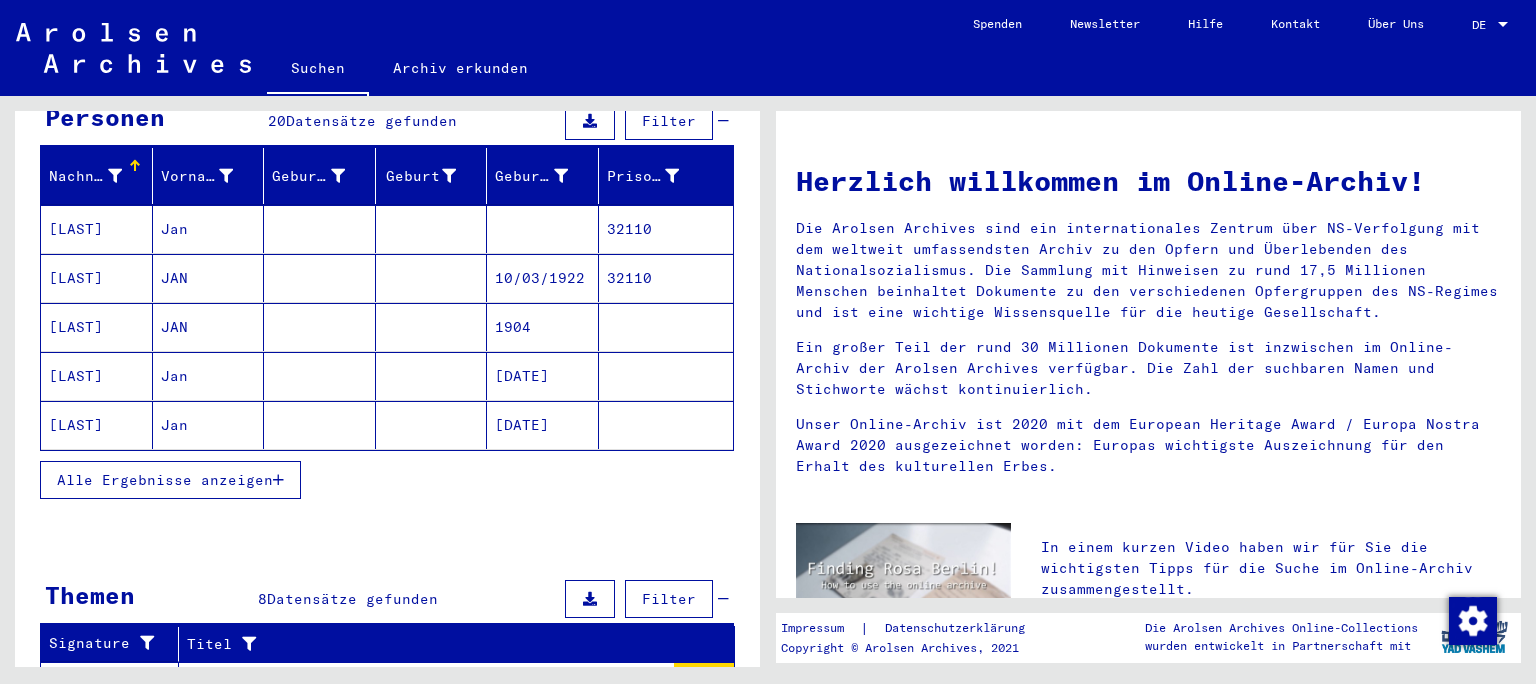 click on "Jan" at bounding box center [209, 278] 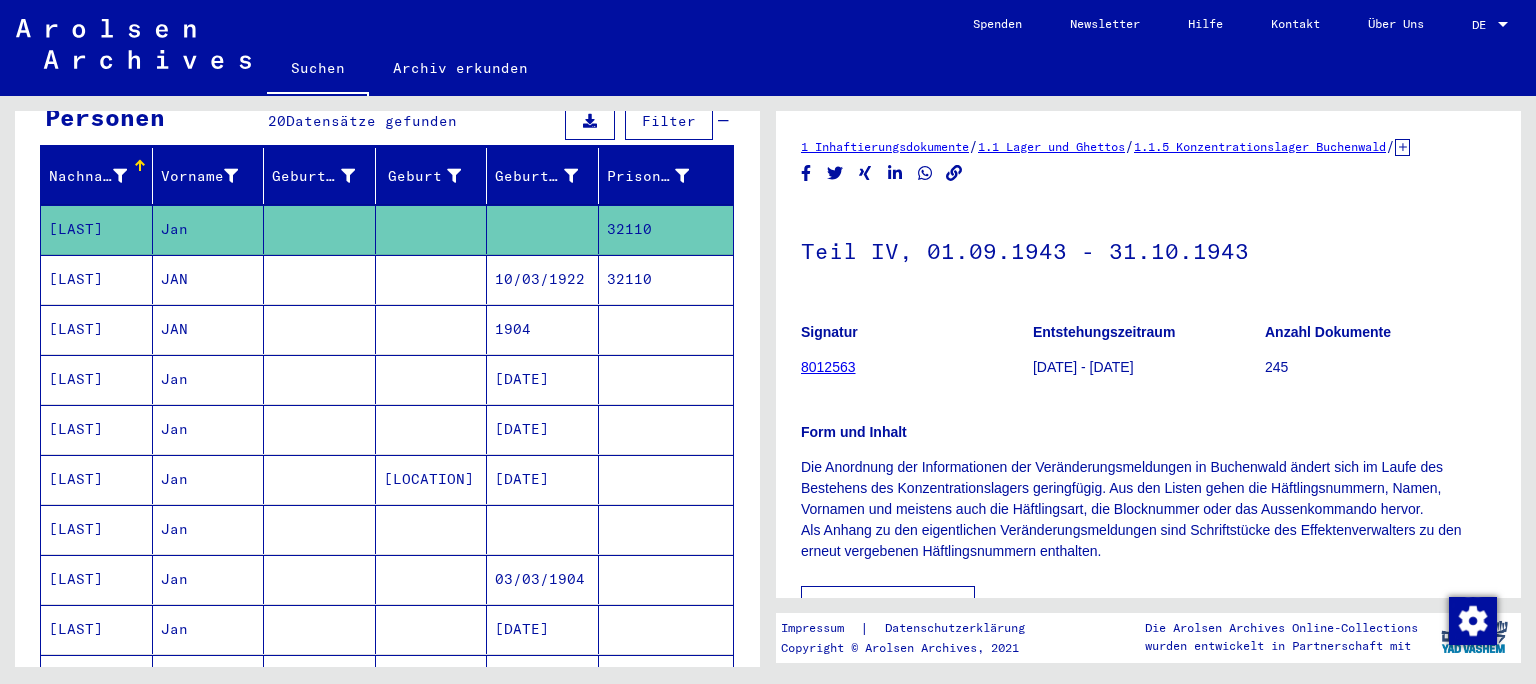 click on "JAN" at bounding box center [209, 329] 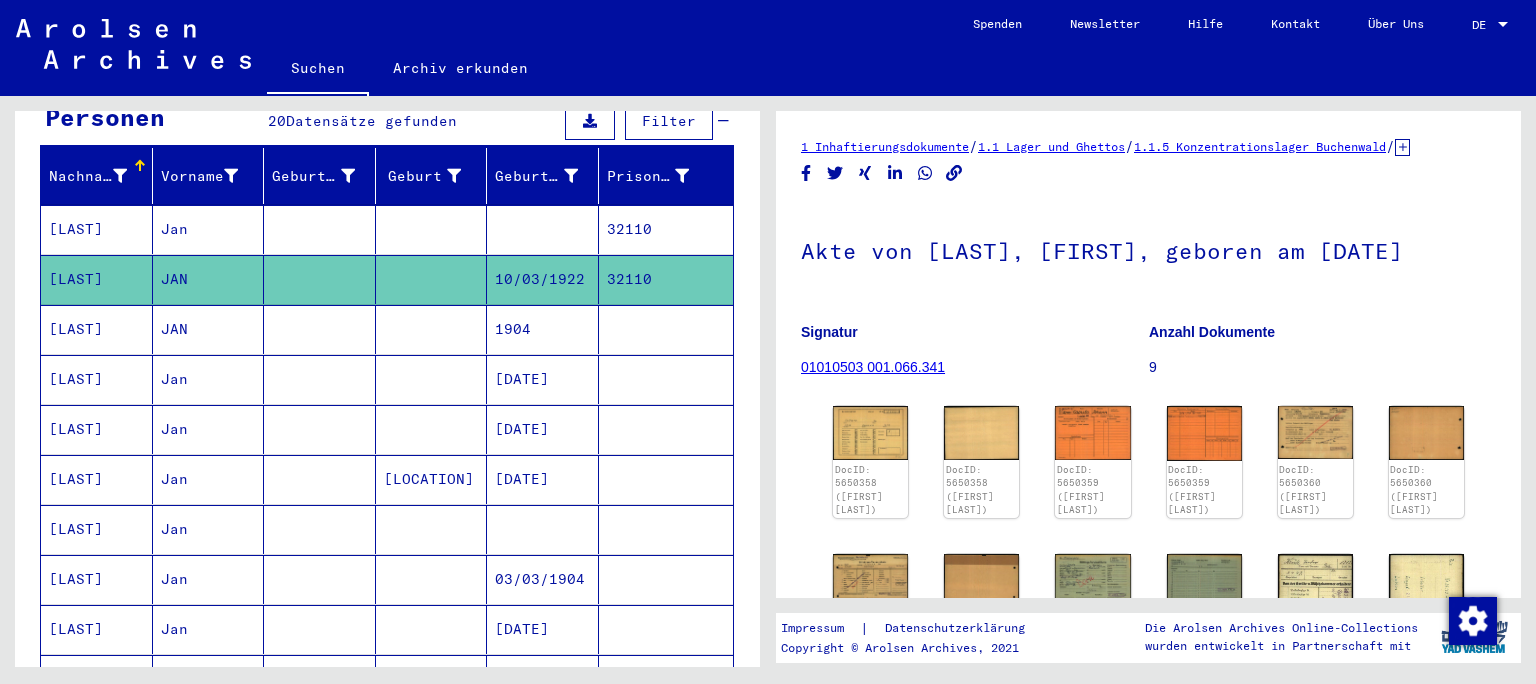 scroll, scrollTop: 110, scrollLeft: 0, axis: vertical 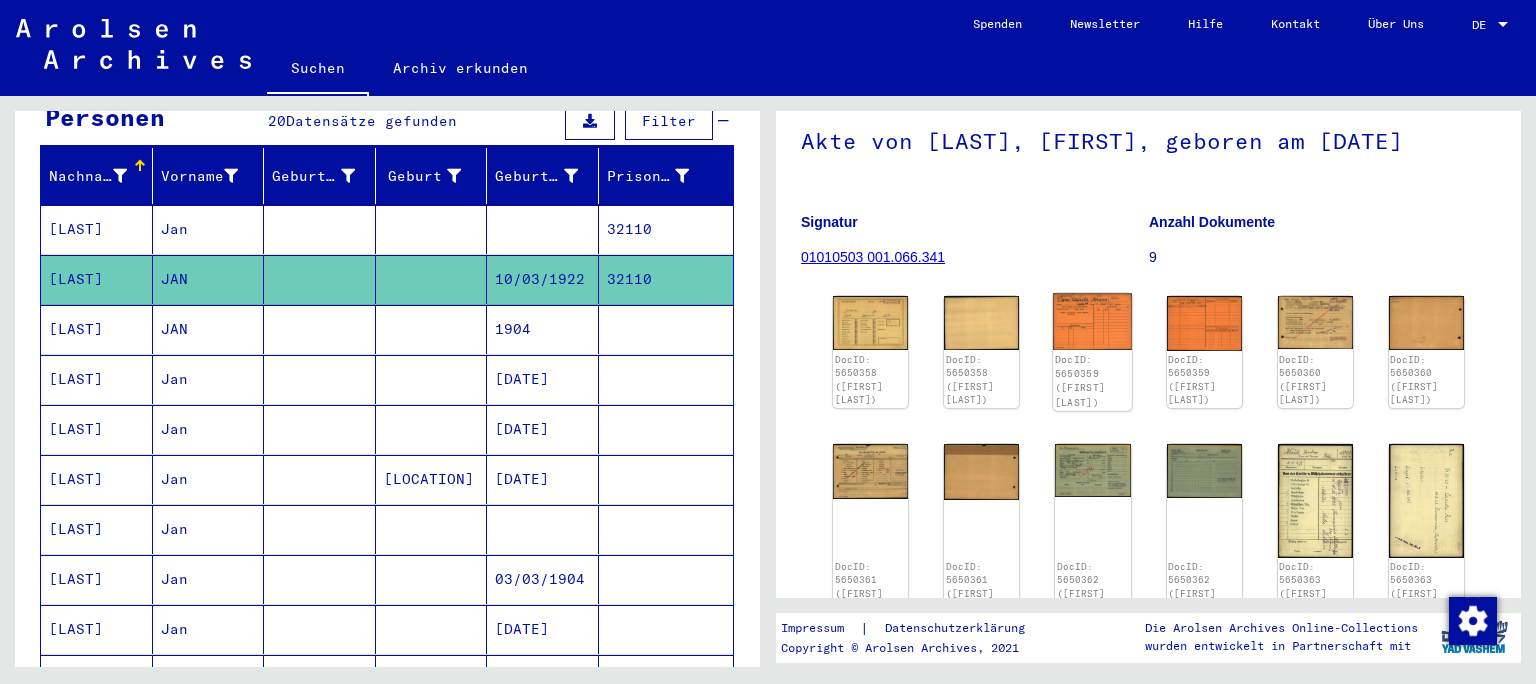 click 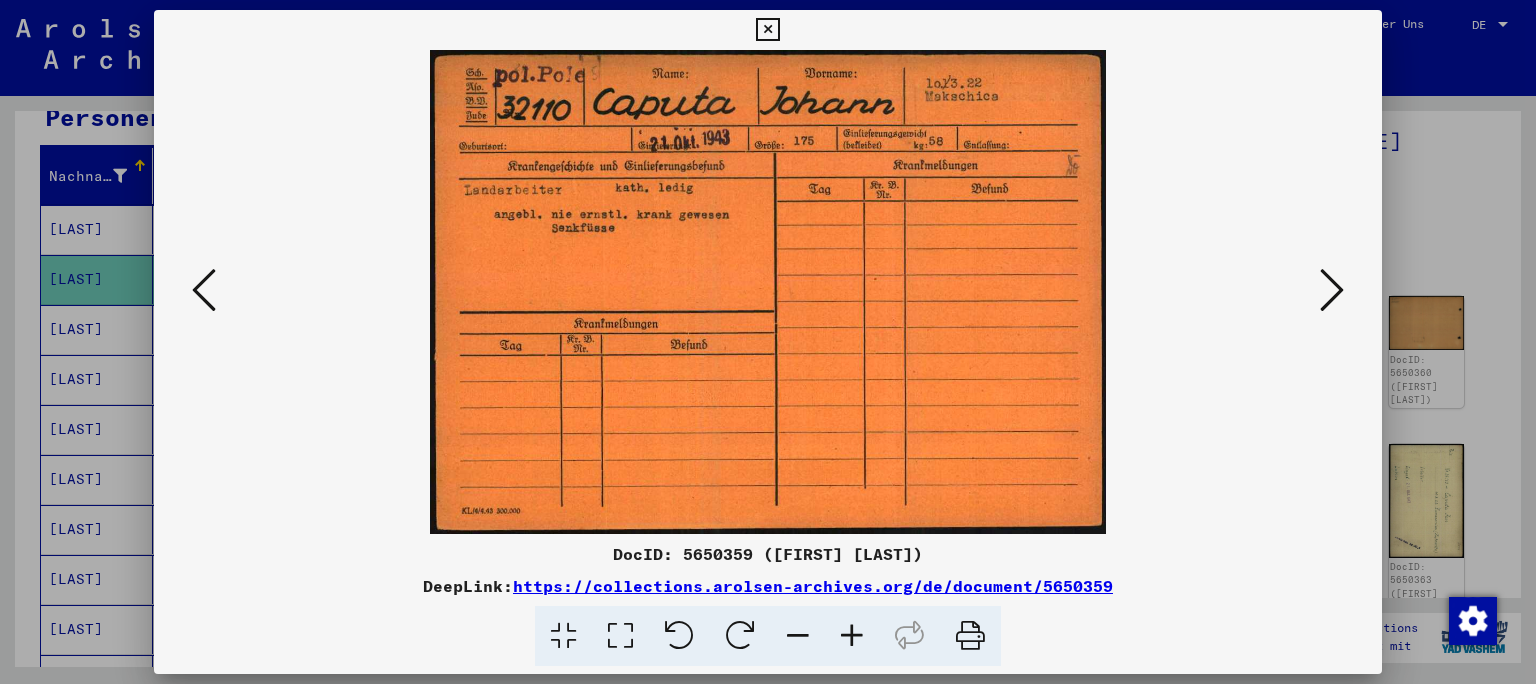 click at bounding box center [768, 342] 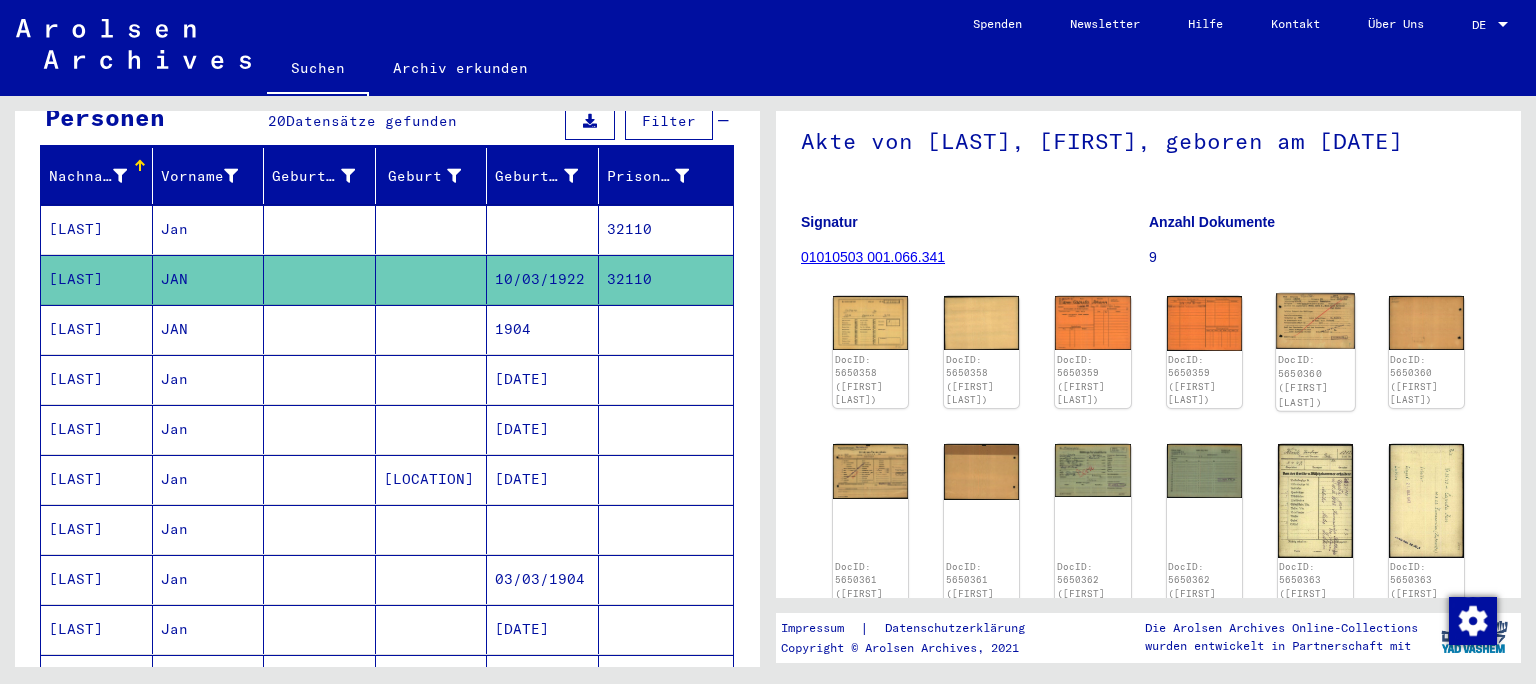 click 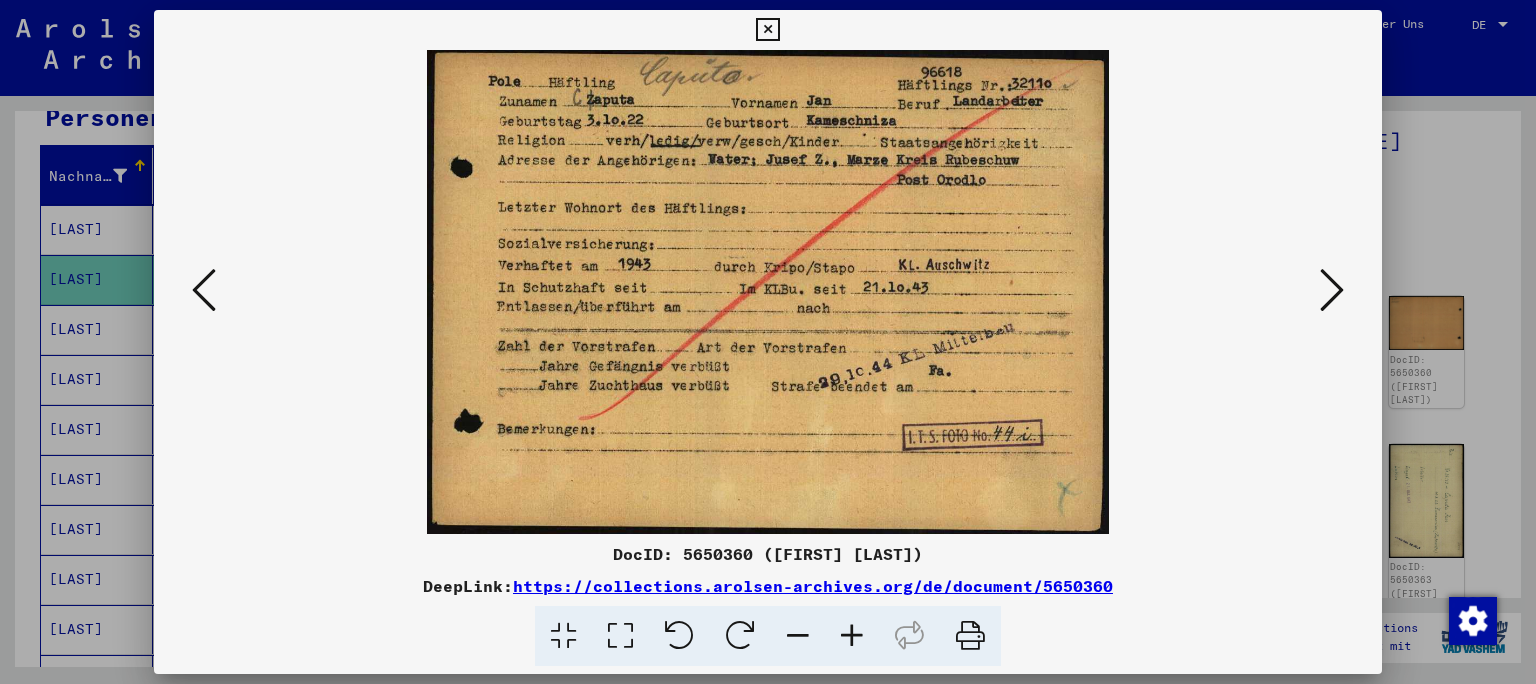 click at bounding box center (768, 342) 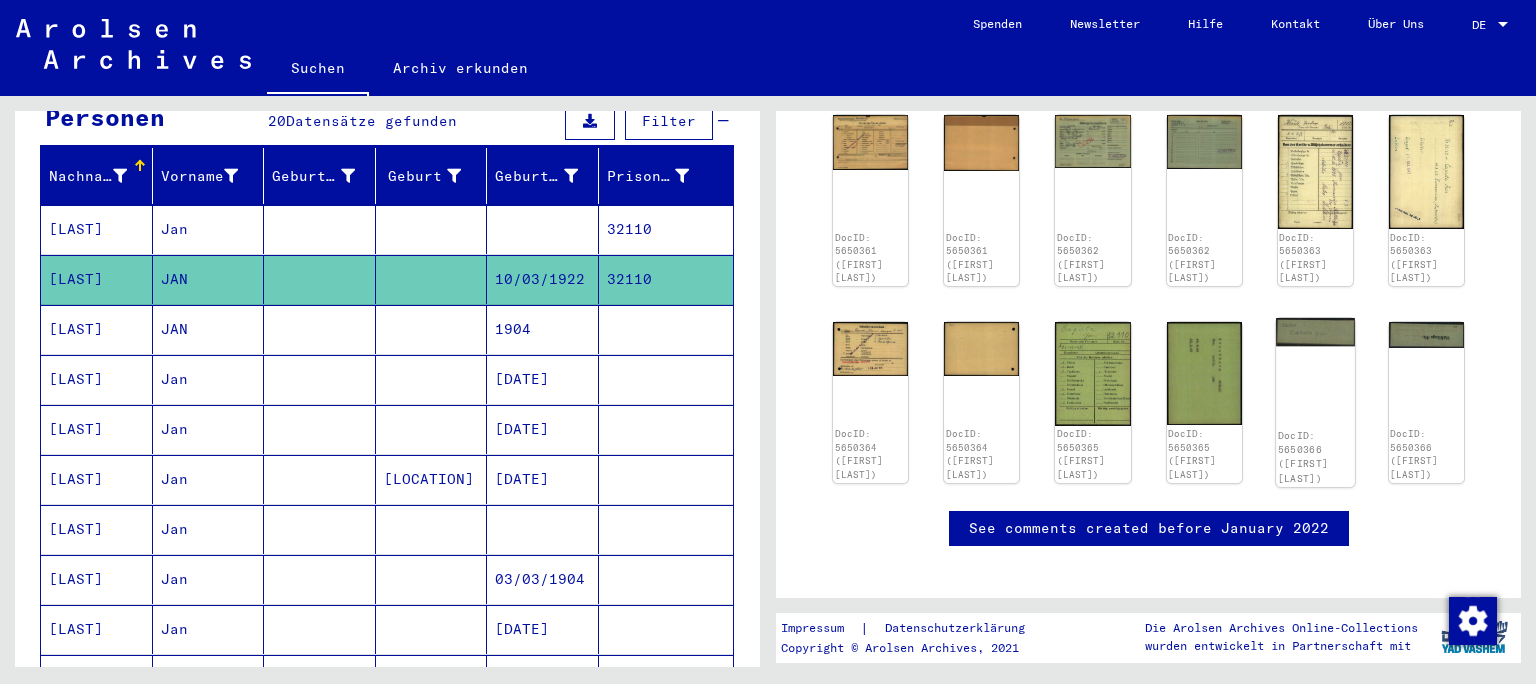 scroll, scrollTop: 442, scrollLeft: 0, axis: vertical 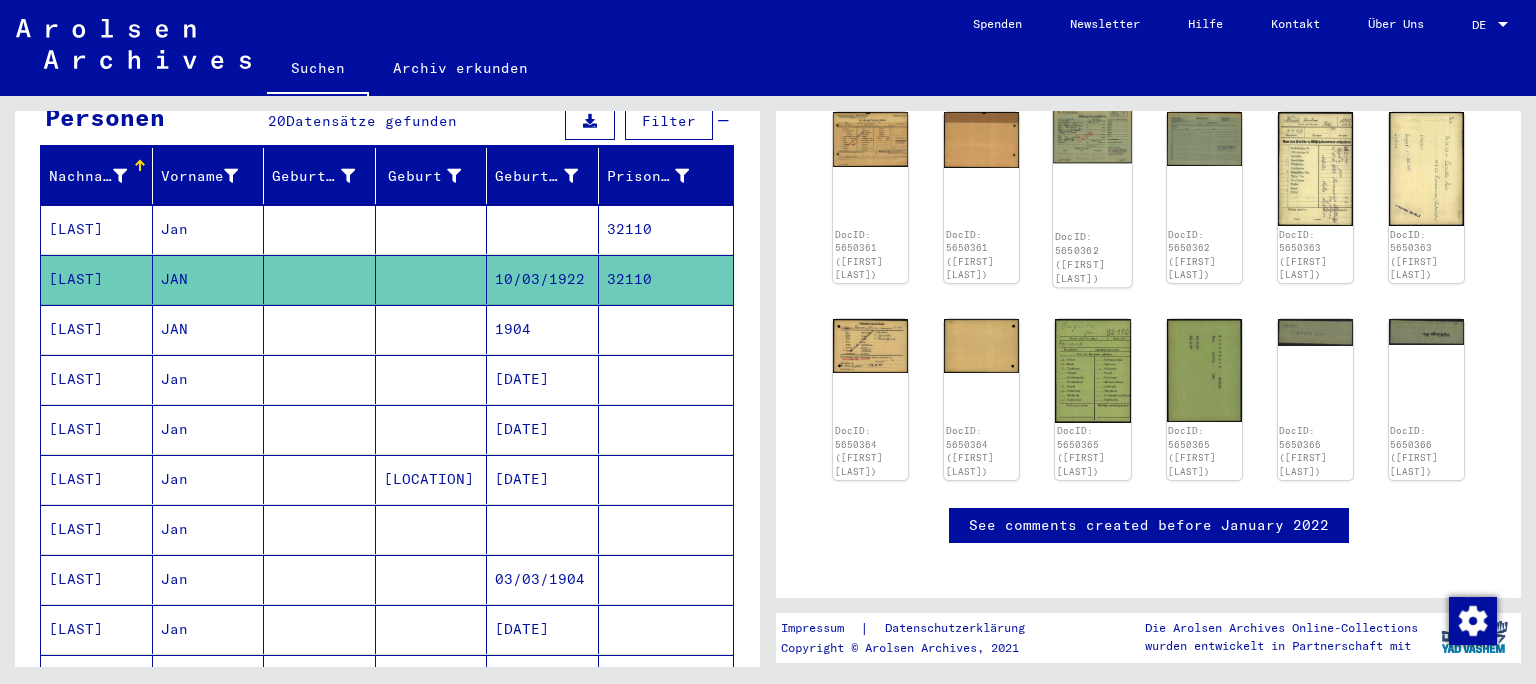 click on "DocID: 5650362 ([FIRST] [LAST])" 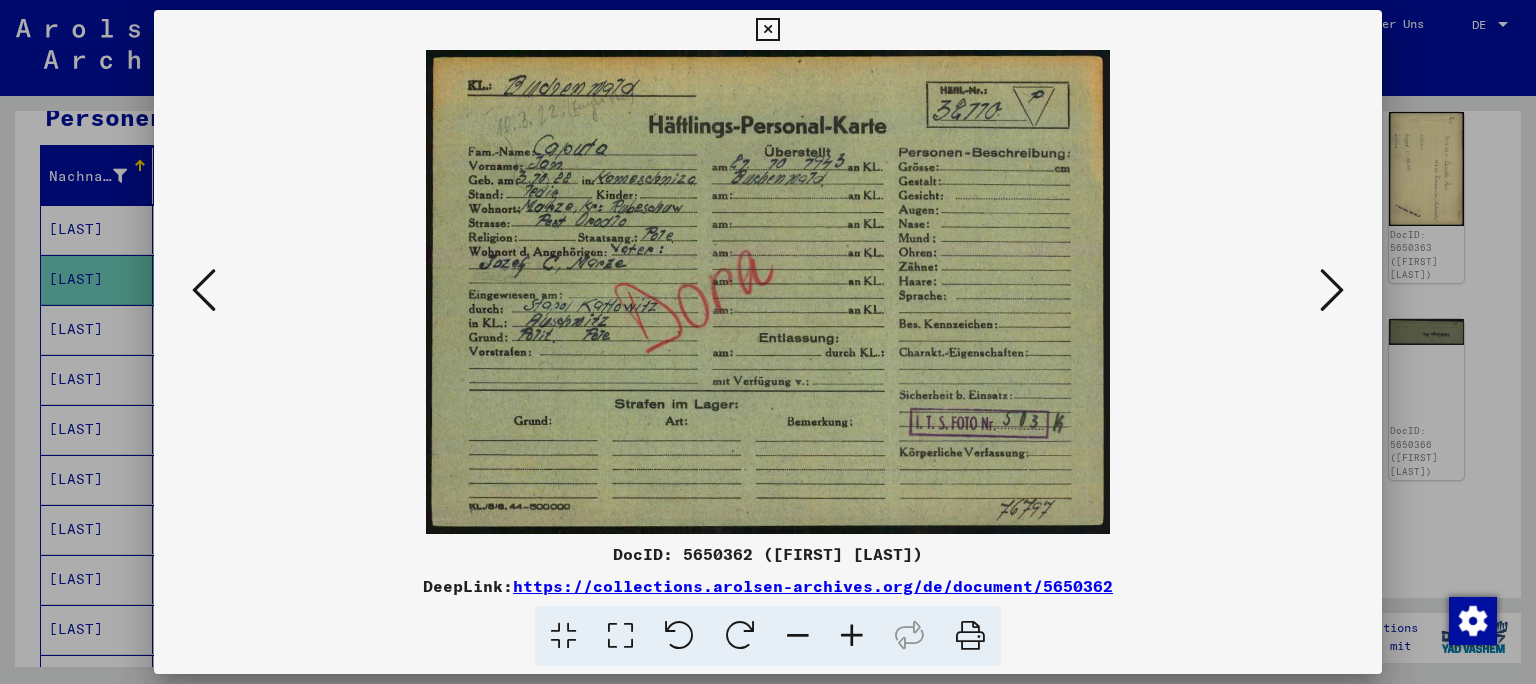 scroll, scrollTop: 442, scrollLeft: 0, axis: vertical 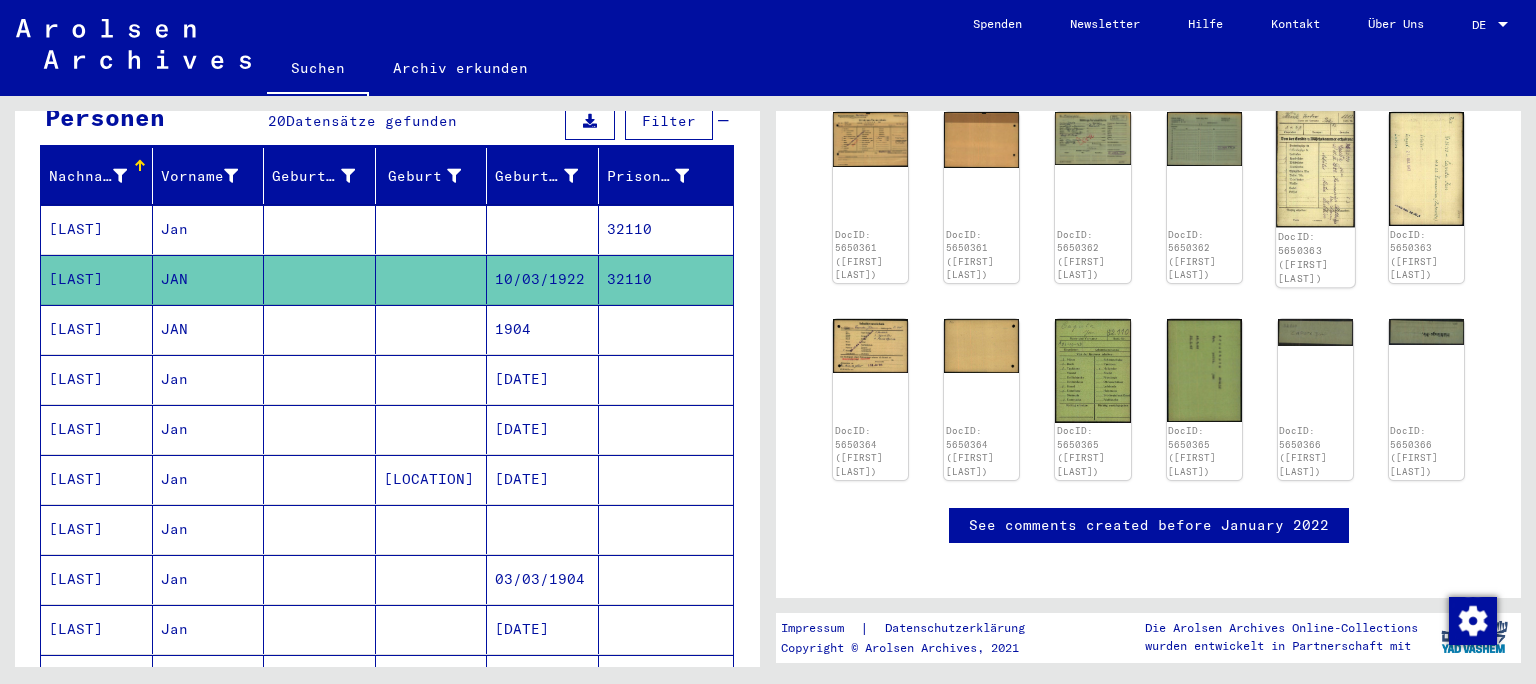 click 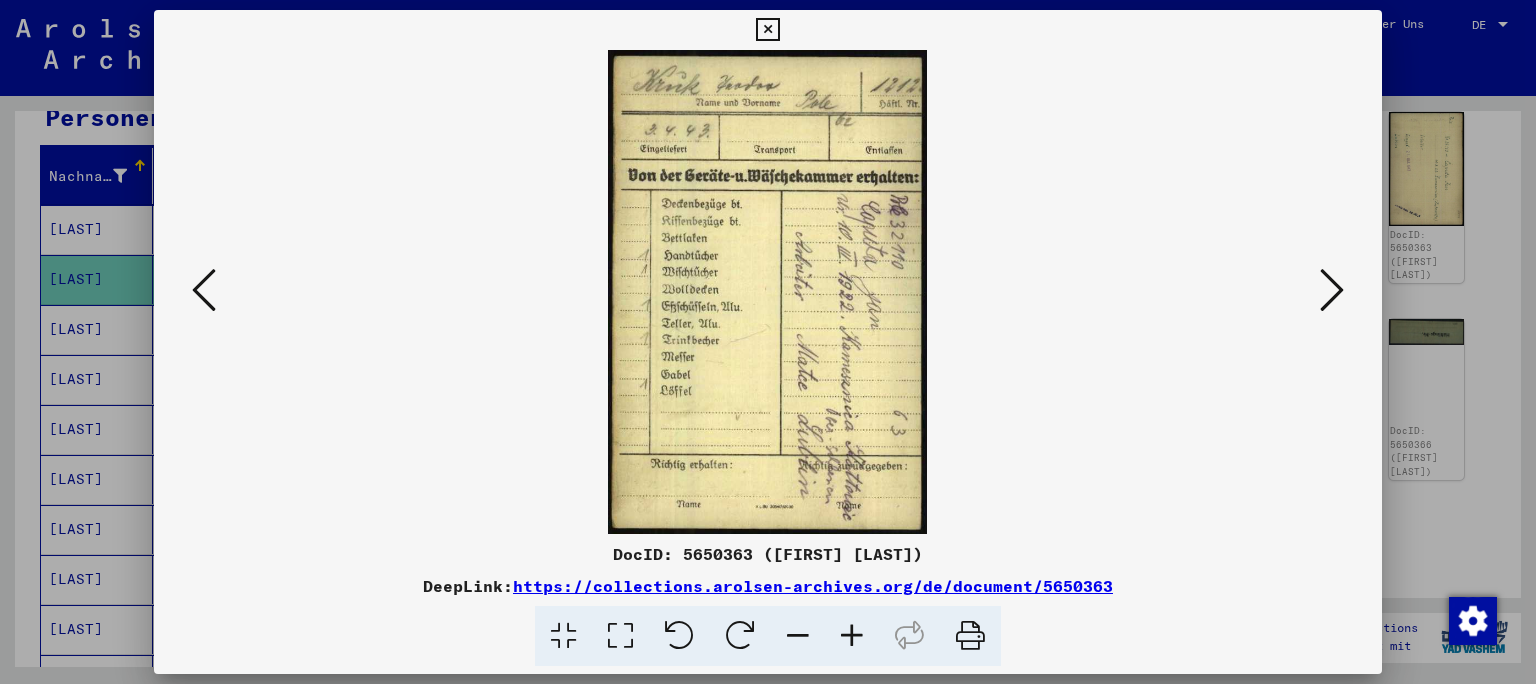 click at bounding box center [768, 342] 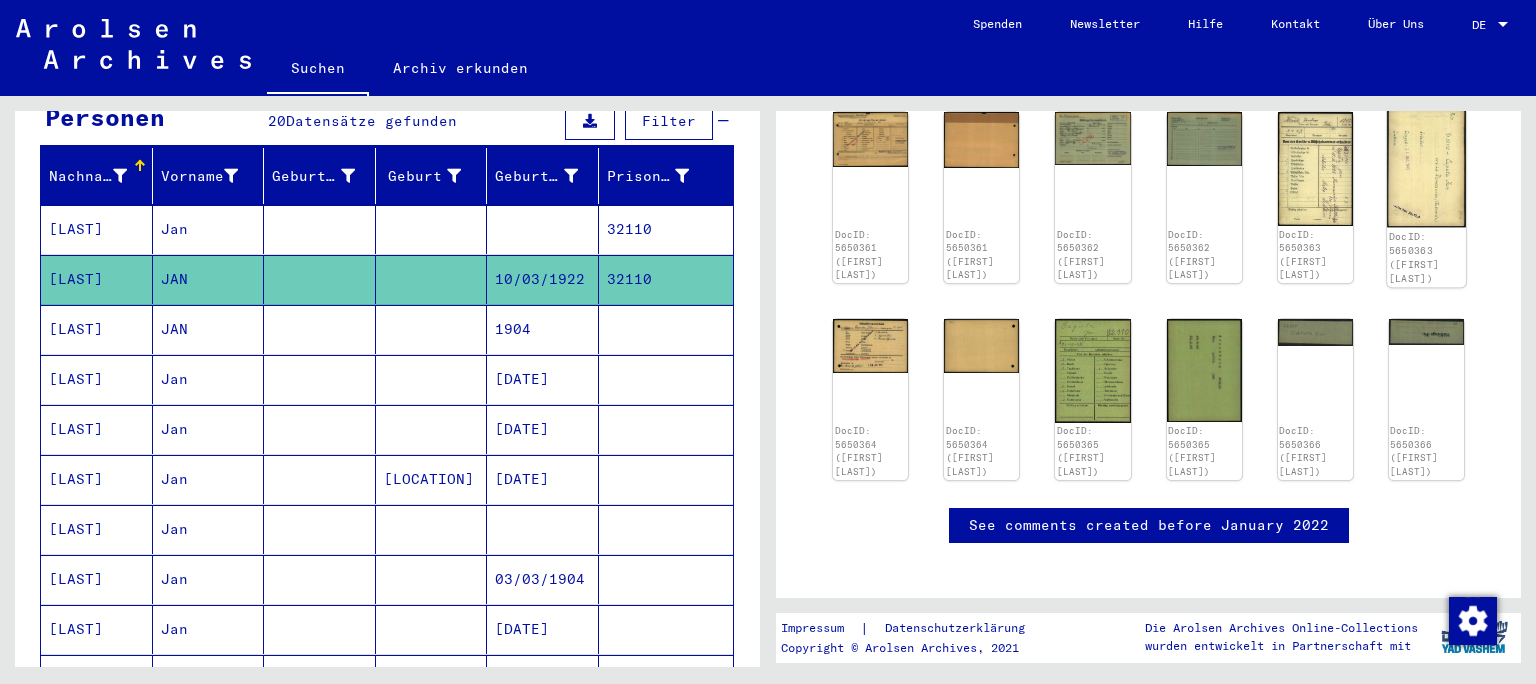 click 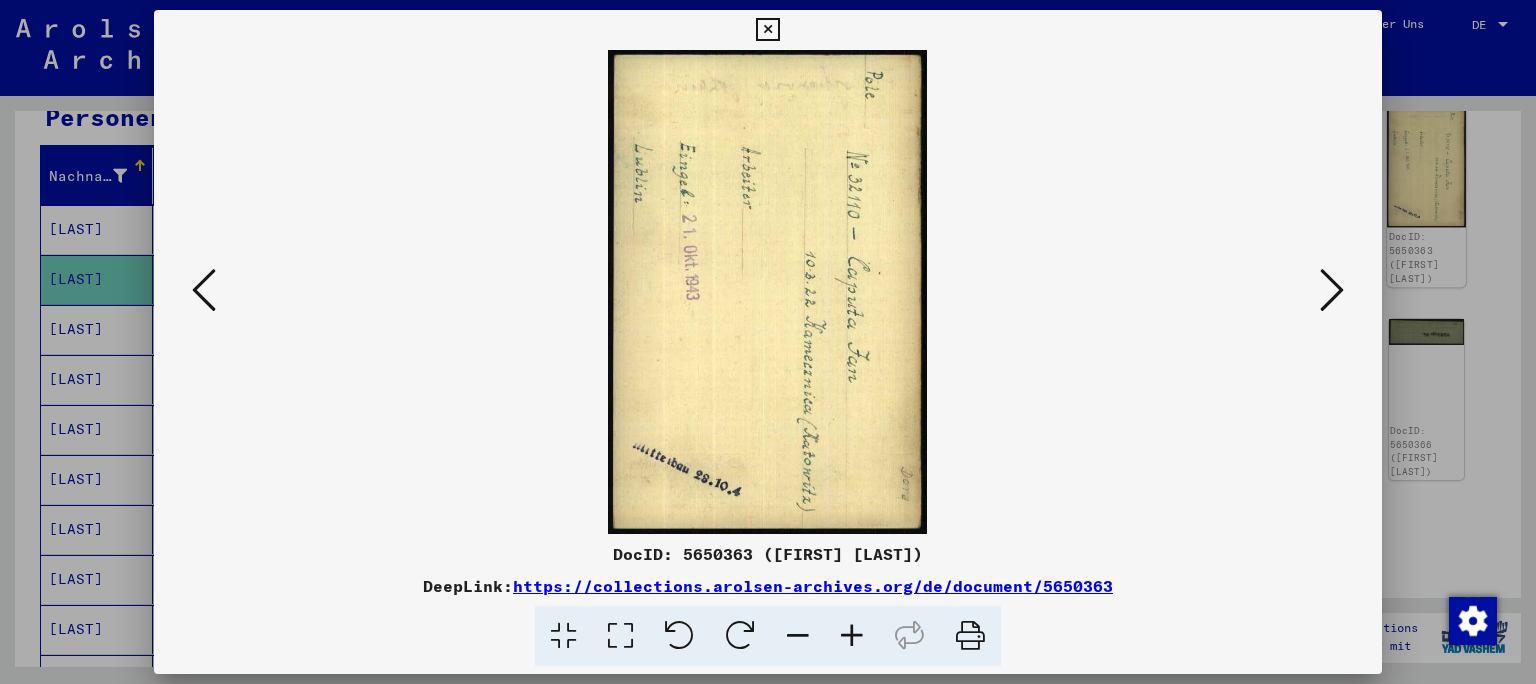 scroll, scrollTop: 442, scrollLeft: 0, axis: vertical 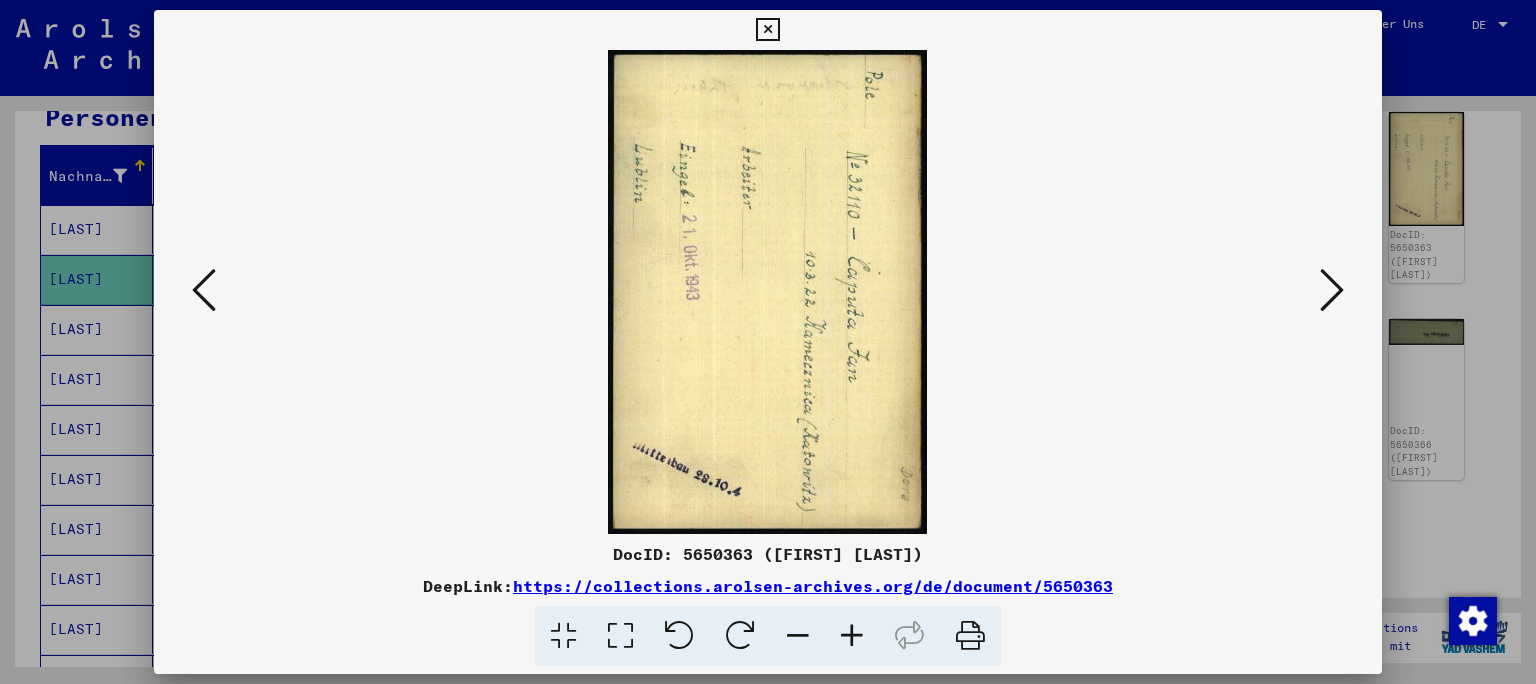 click at bounding box center [768, 342] 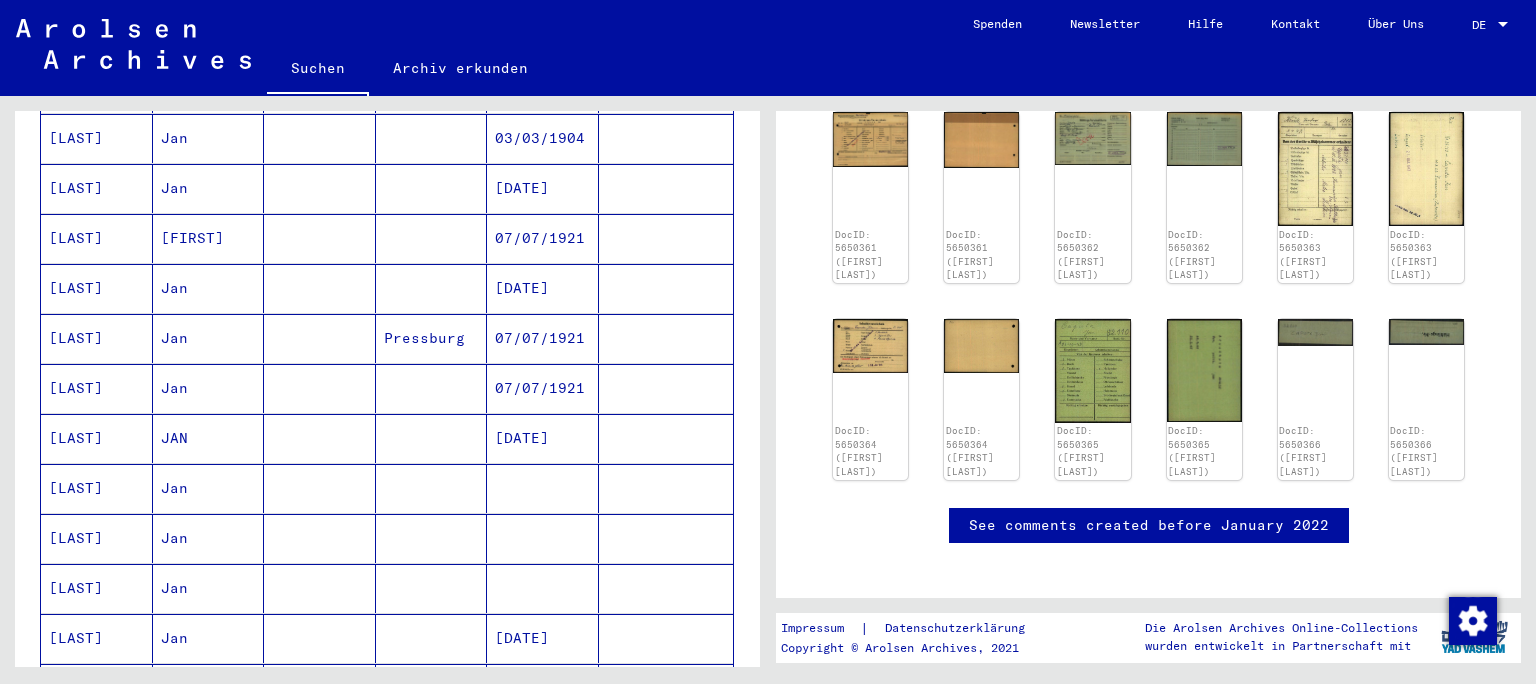 scroll, scrollTop: 883, scrollLeft: 0, axis: vertical 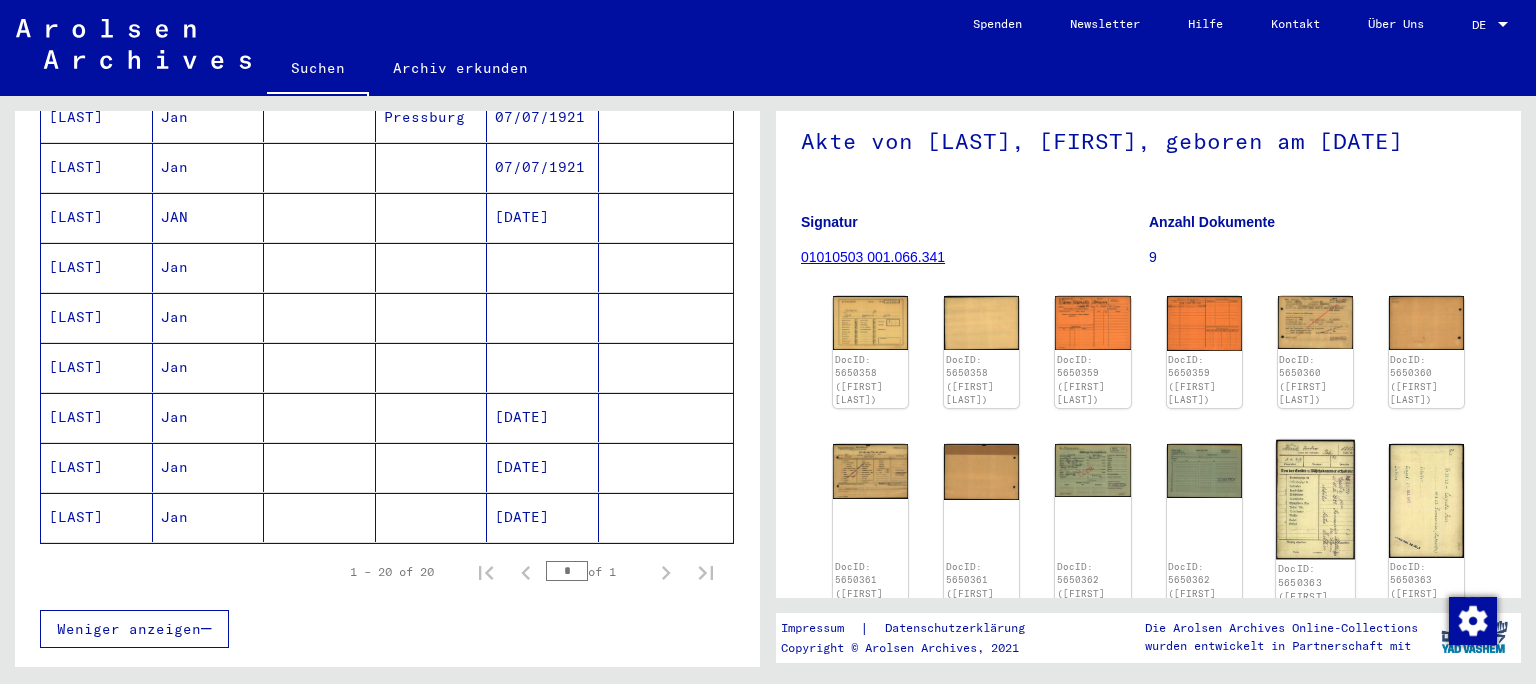 click 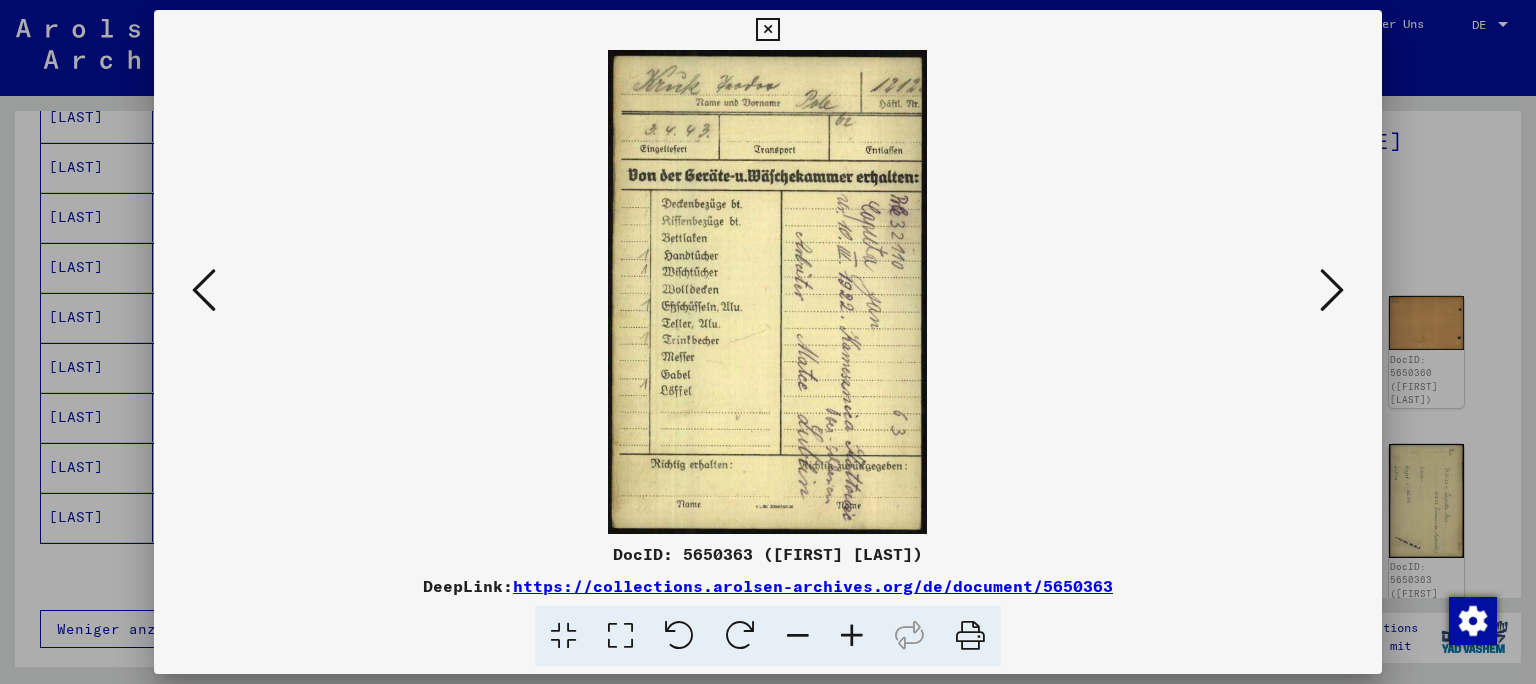 click at bounding box center [679, 636] 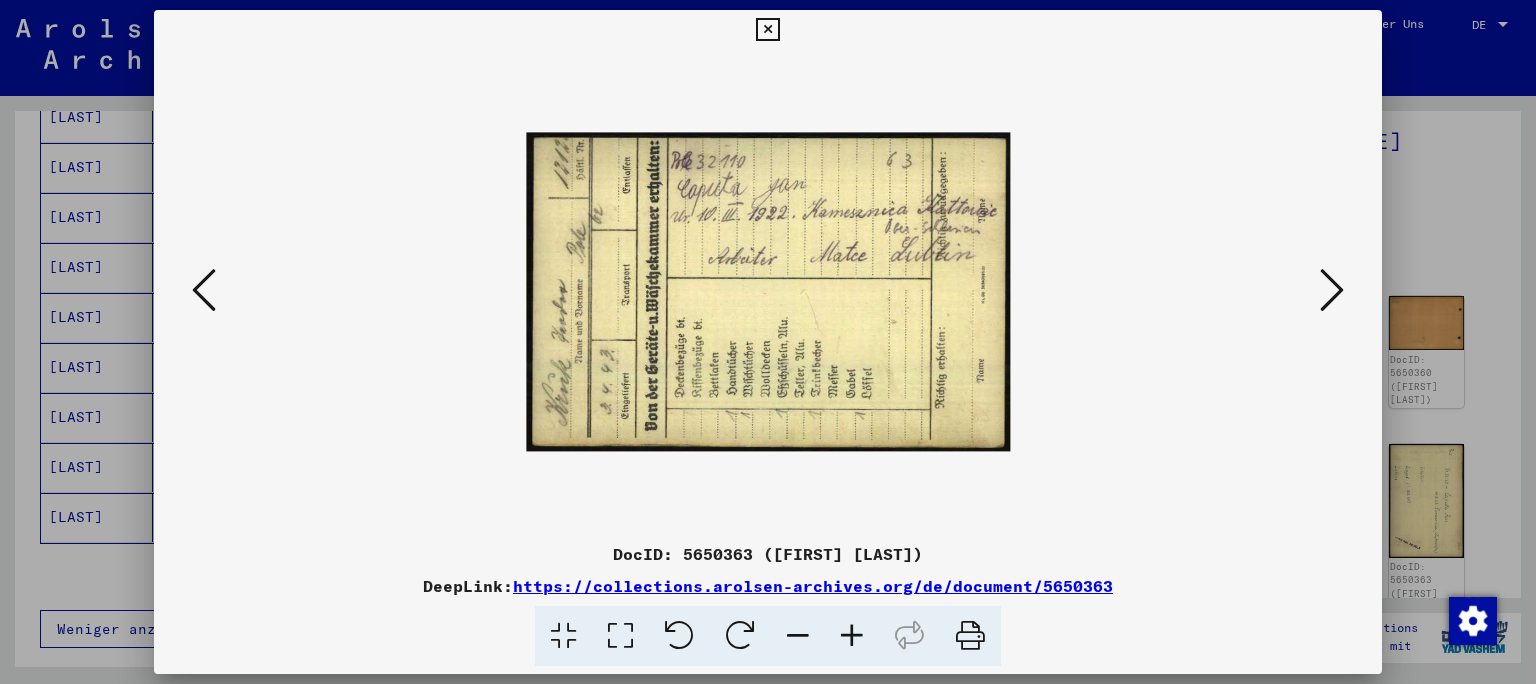 click at bounding box center (768, 292) 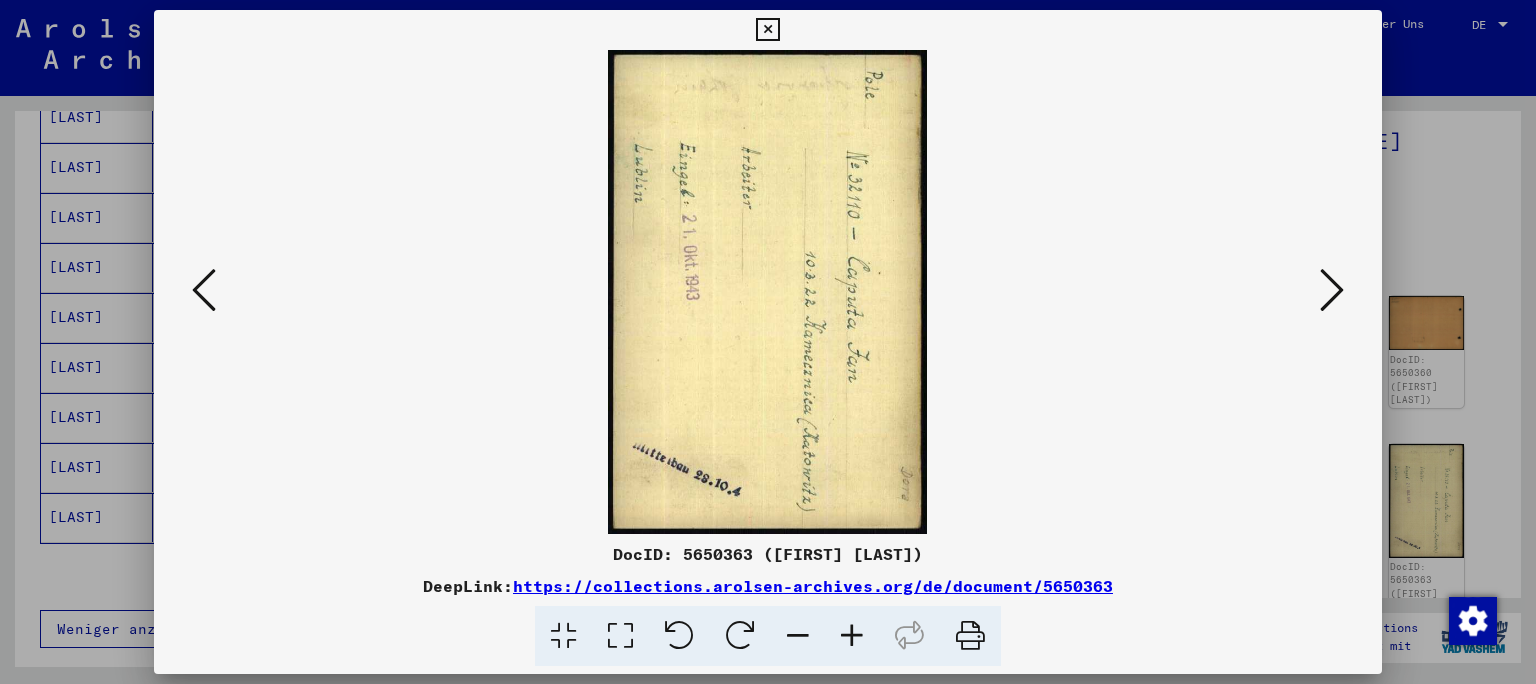 click at bounding box center (679, 636) 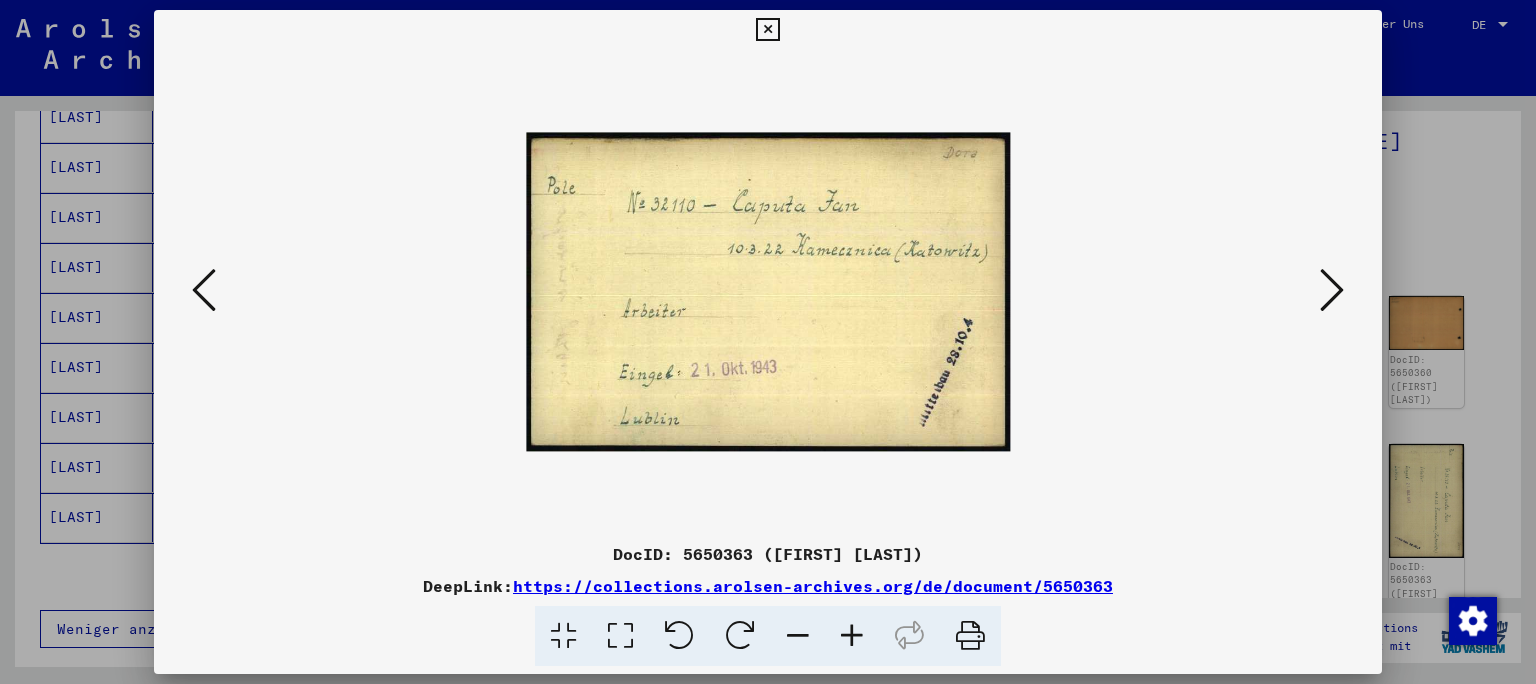 click at bounding box center [1332, 290] 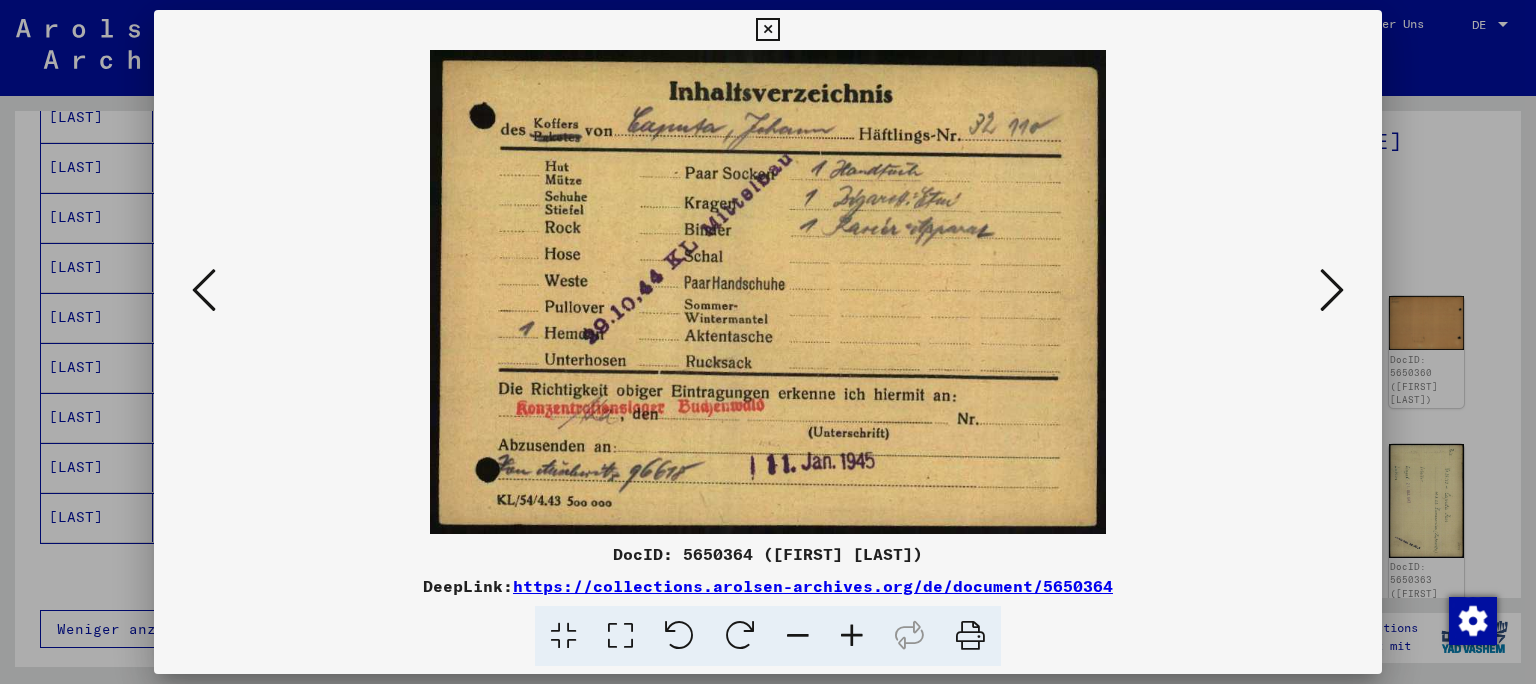 click at bounding box center [1332, 290] 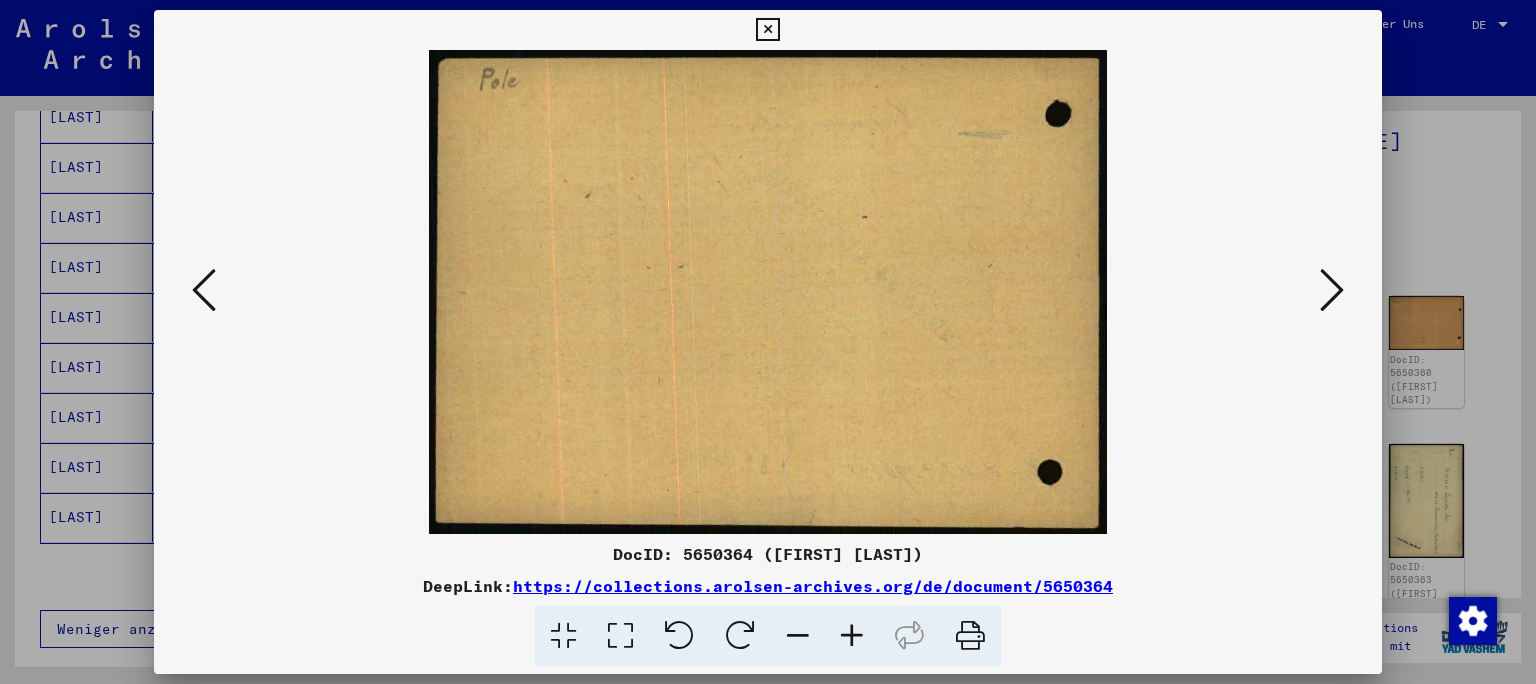 click at bounding box center (1332, 290) 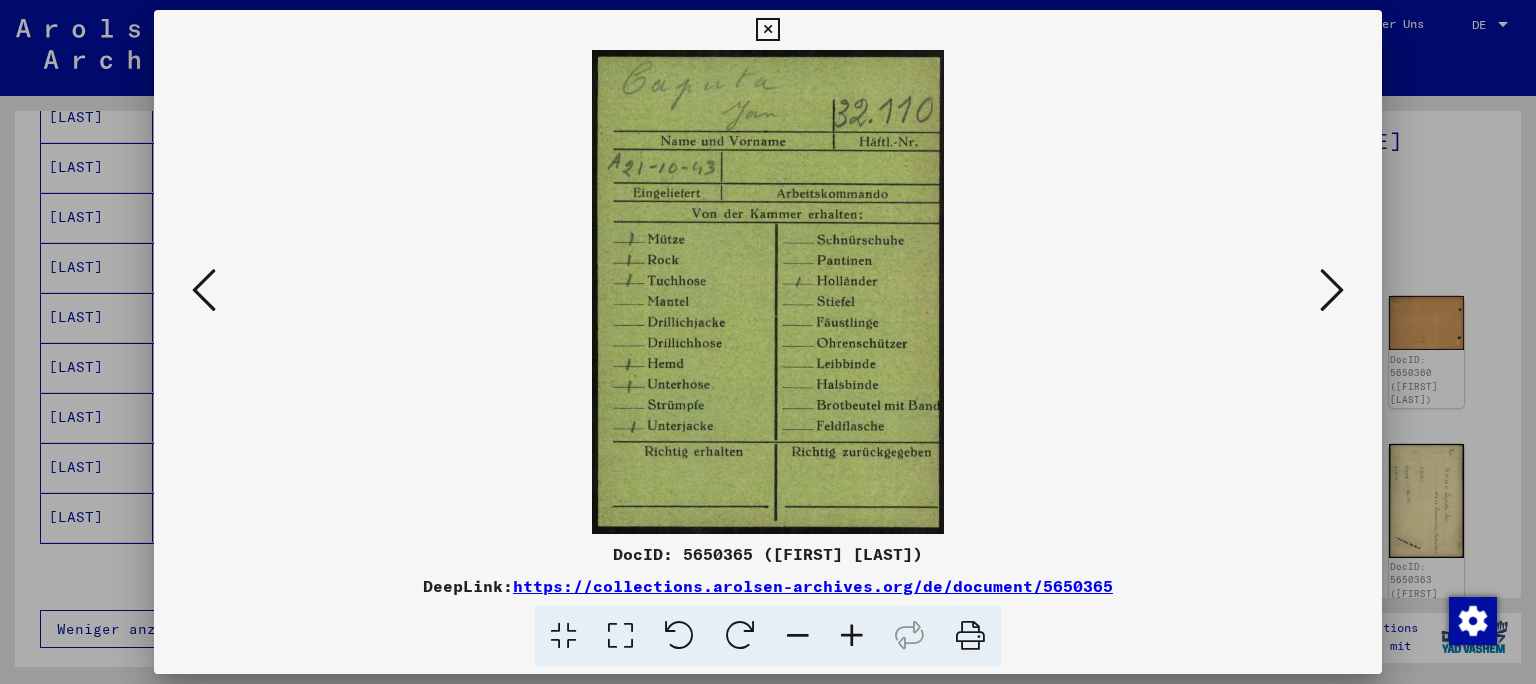 click at bounding box center [1332, 290] 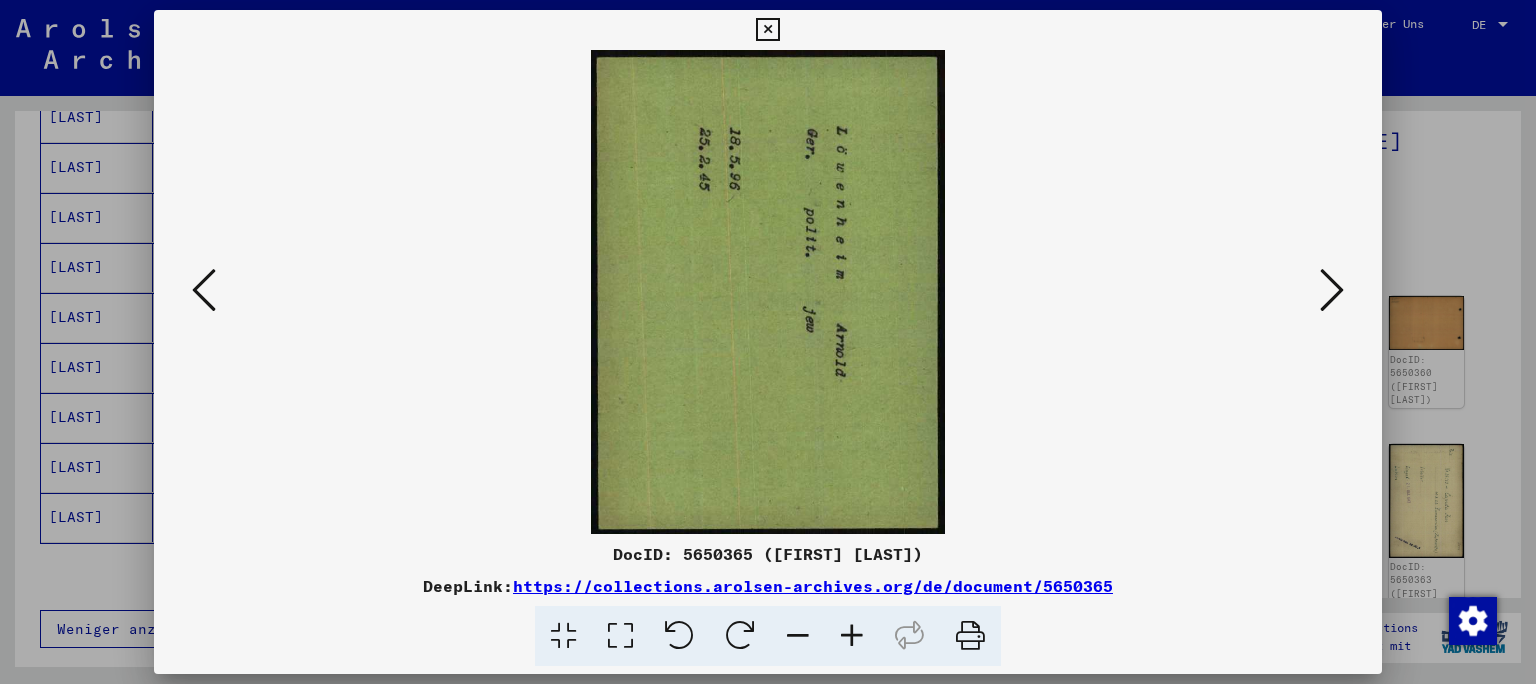 click at bounding box center [1332, 290] 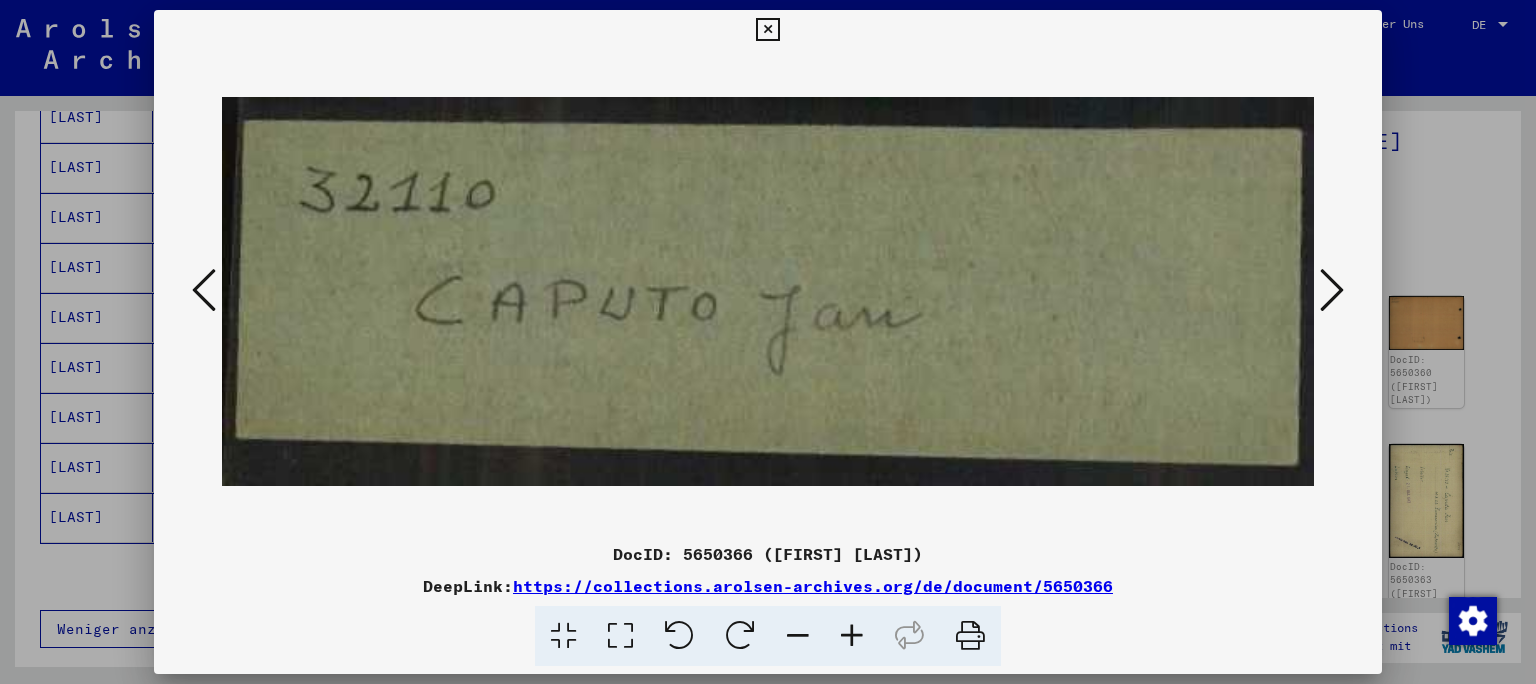 click at bounding box center [1332, 290] 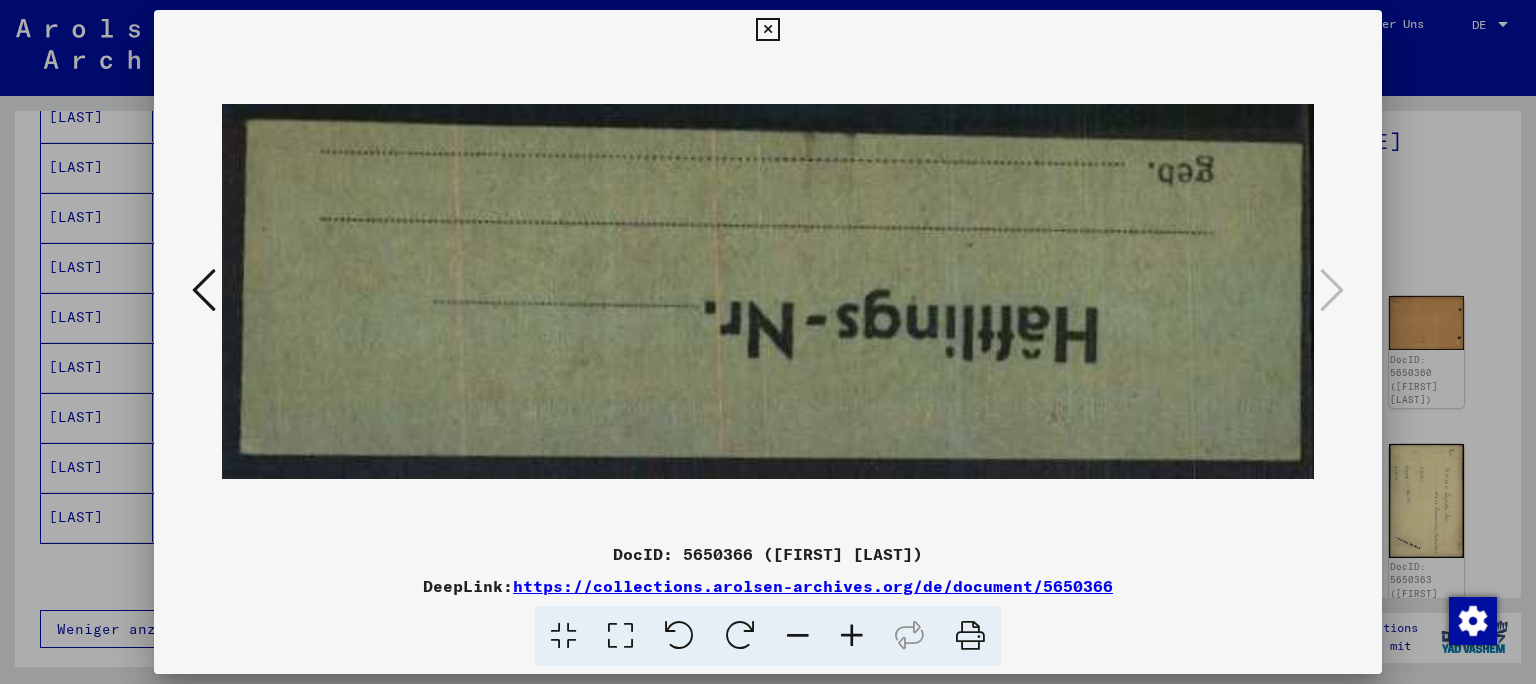 click at bounding box center [768, 342] 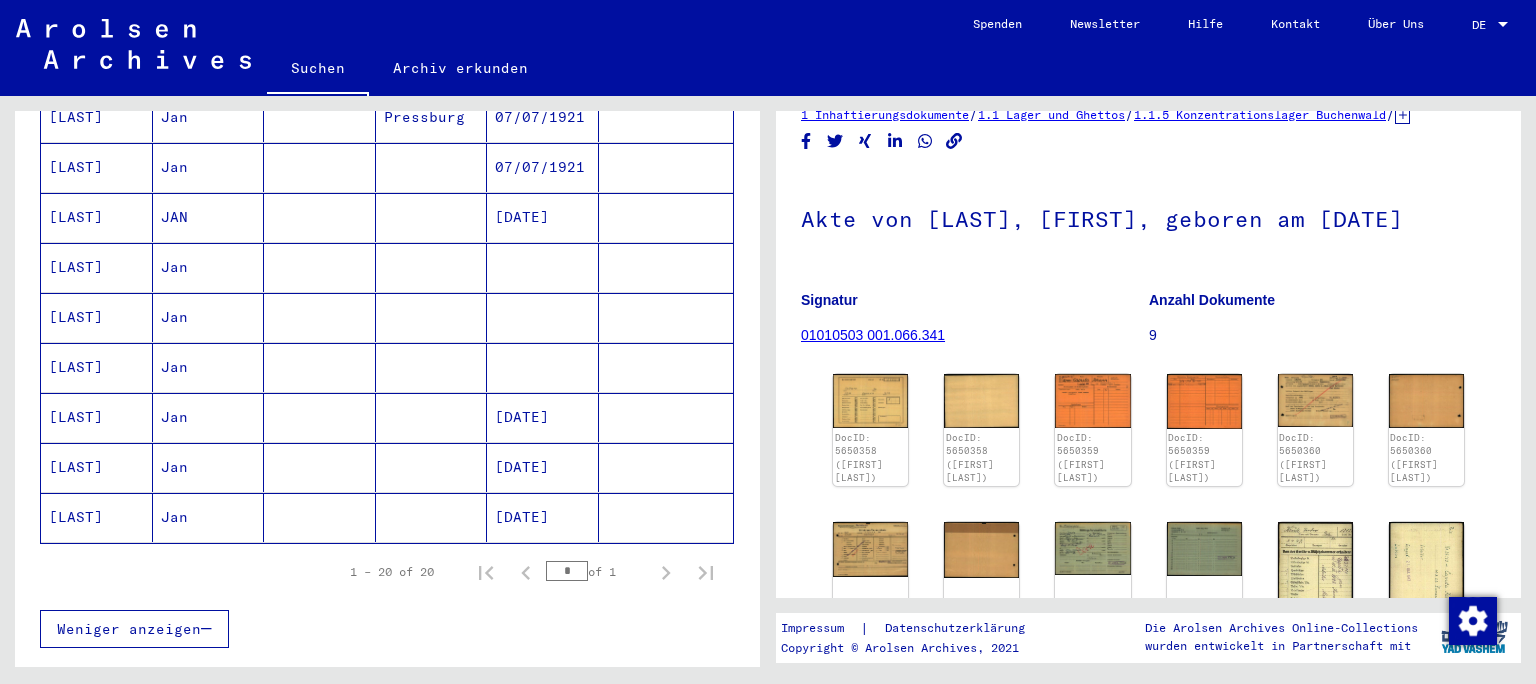 scroll, scrollTop: 0, scrollLeft: 0, axis: both 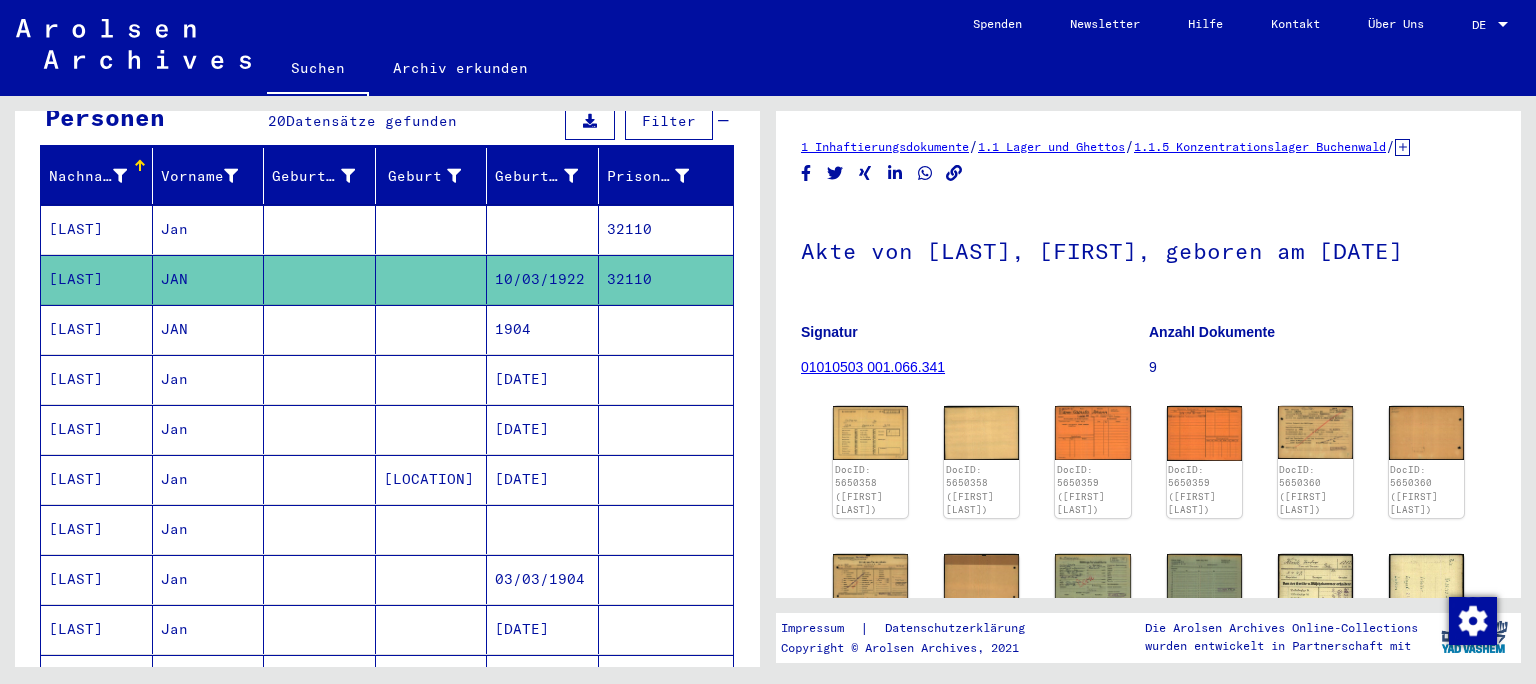 click on "Jan" at bounding box center [209, 279] 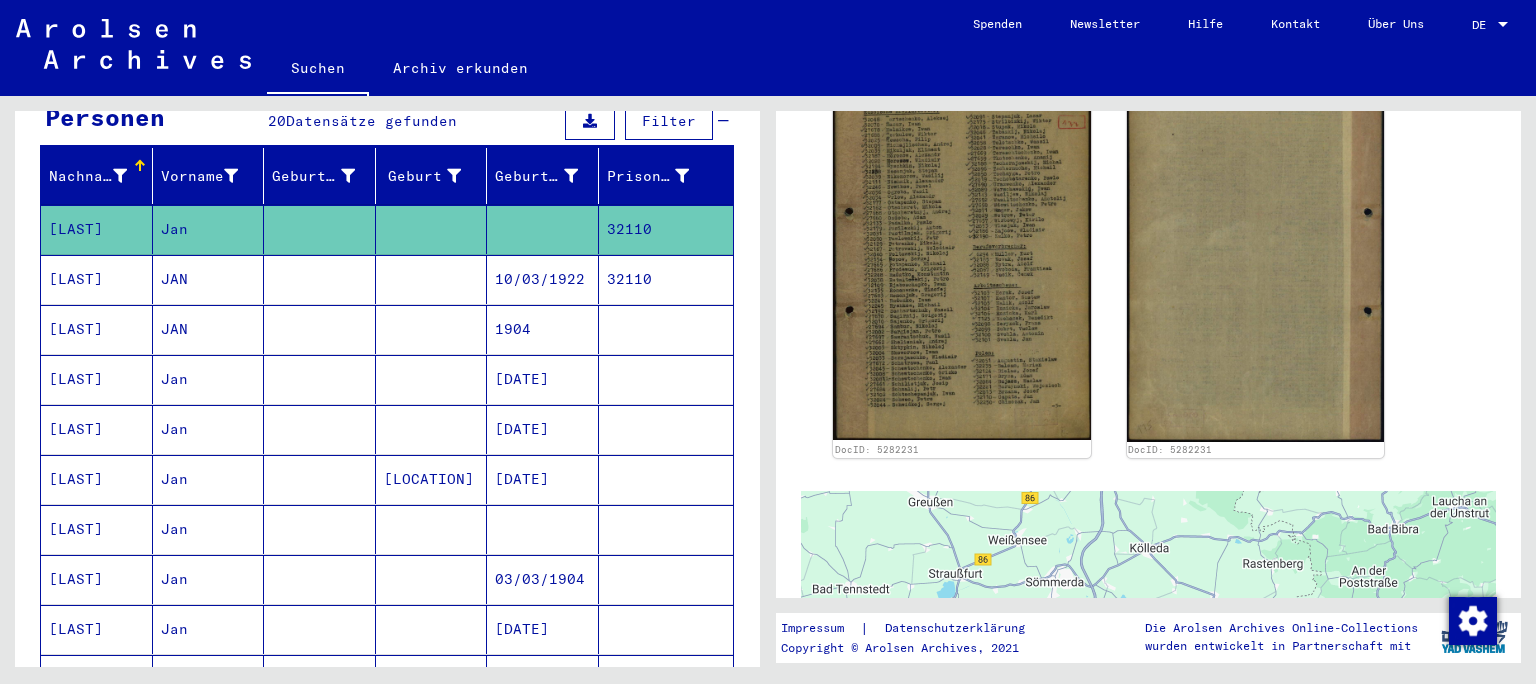 scroll, scrollTop: 552, scrollLeft: 0, axis: vertical 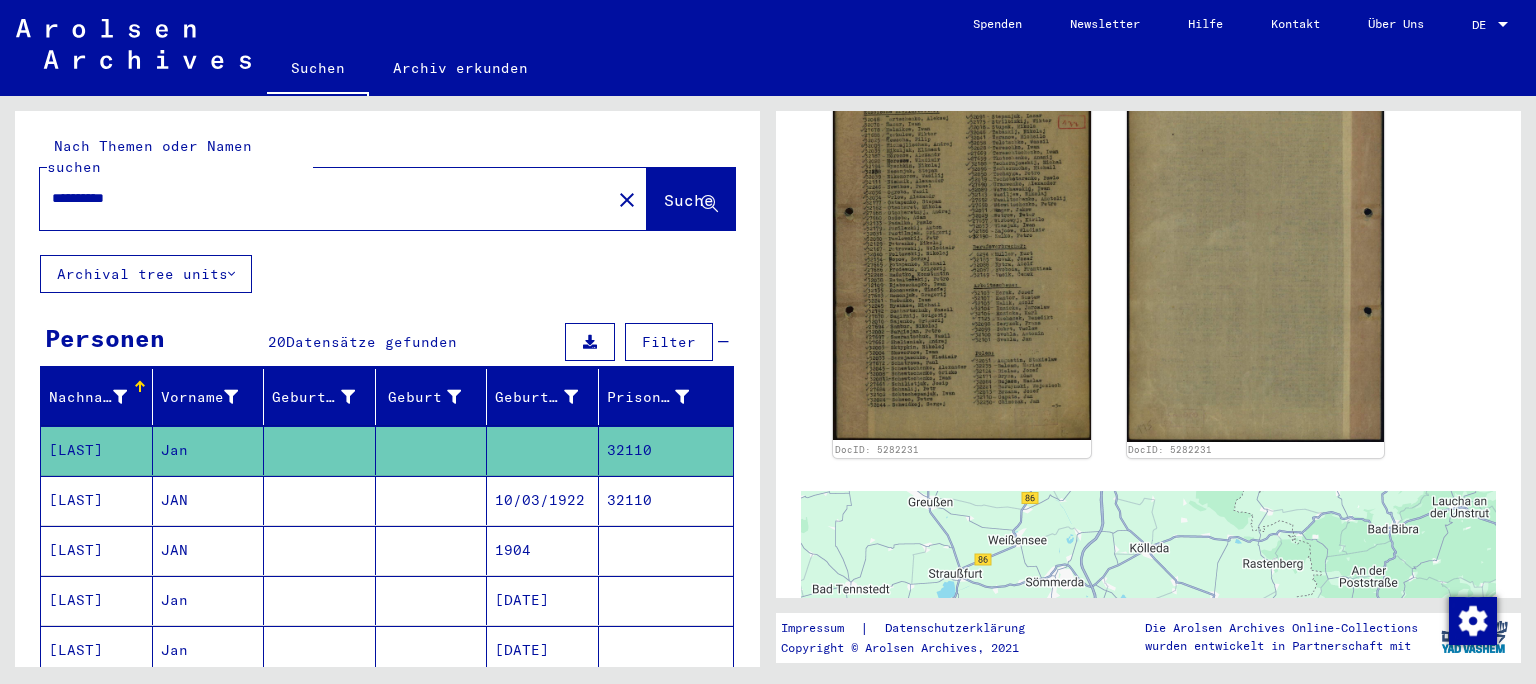 click on "**********" at bounding box center [325, 198] 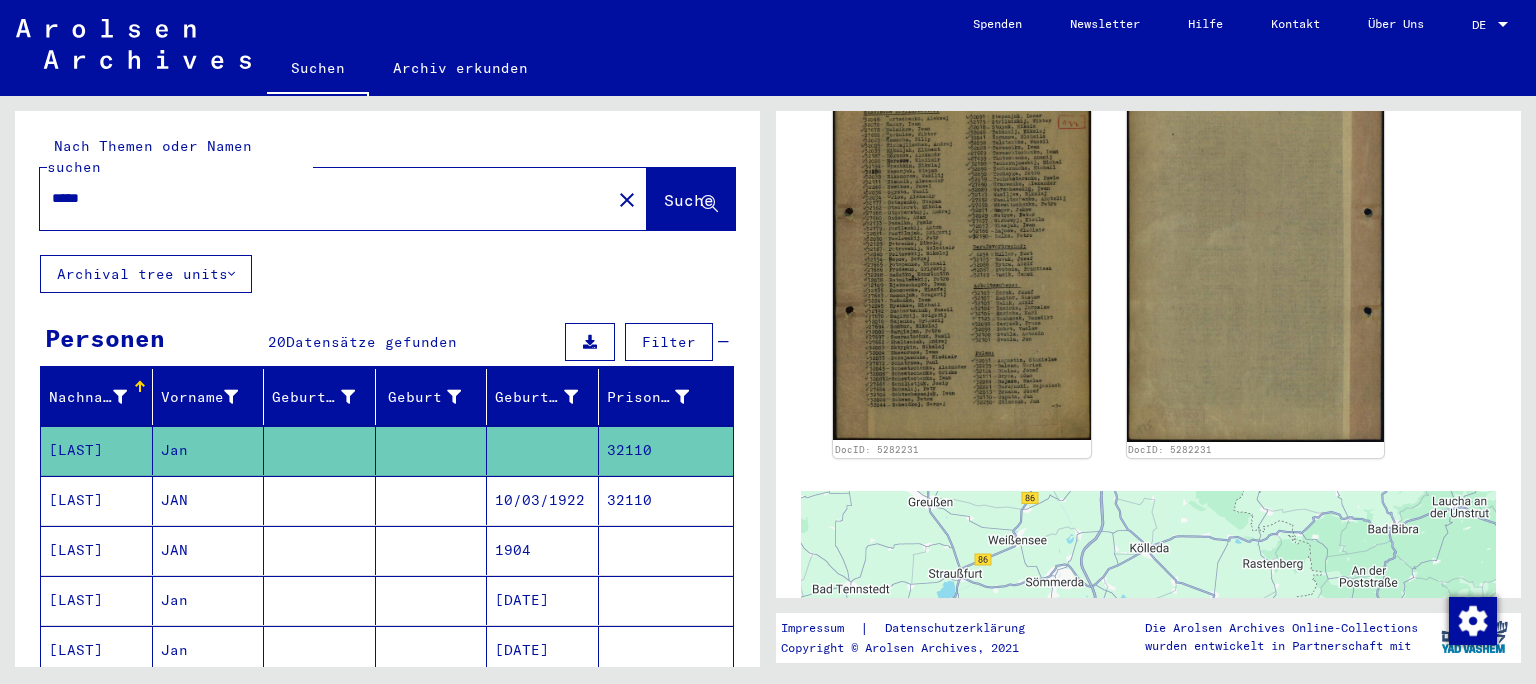 type on "*****" 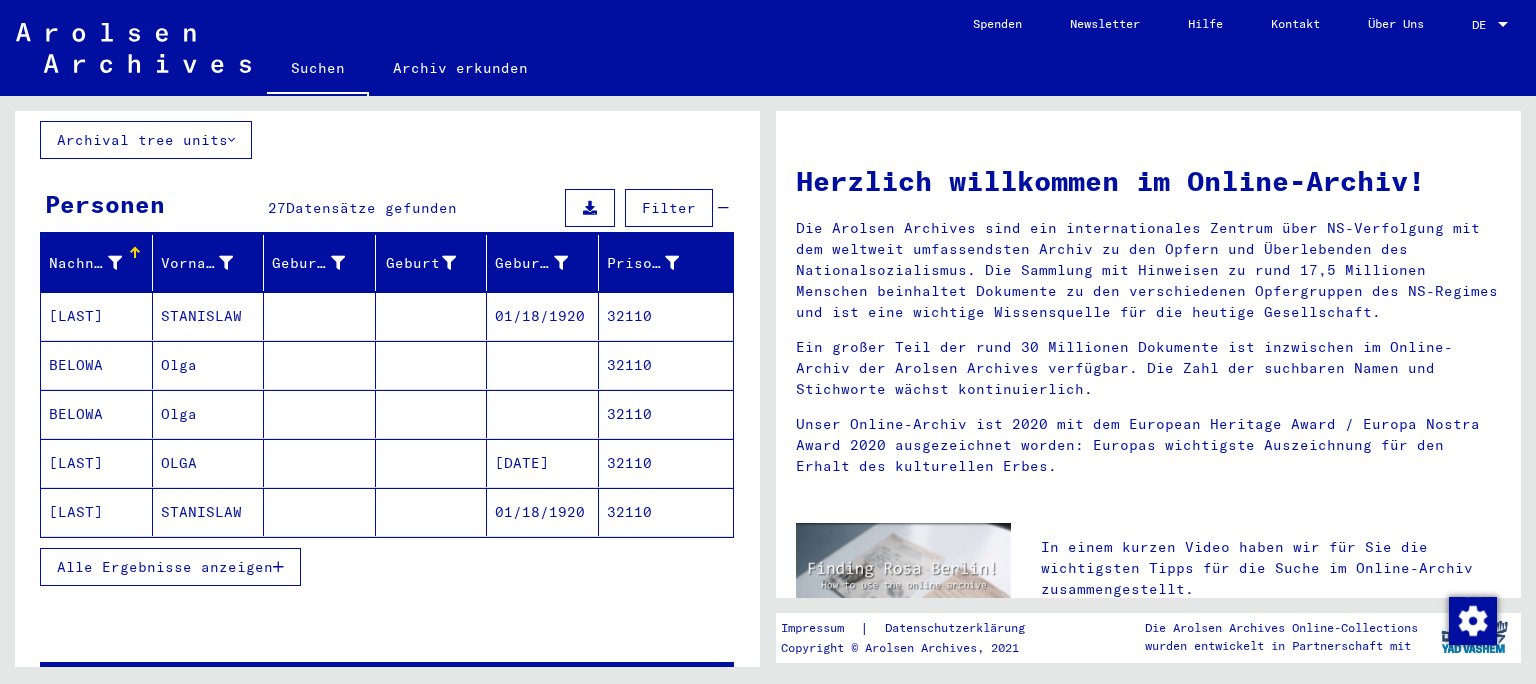scroll, scrollTop: 221, scrollLeft: 0, axis: vertical 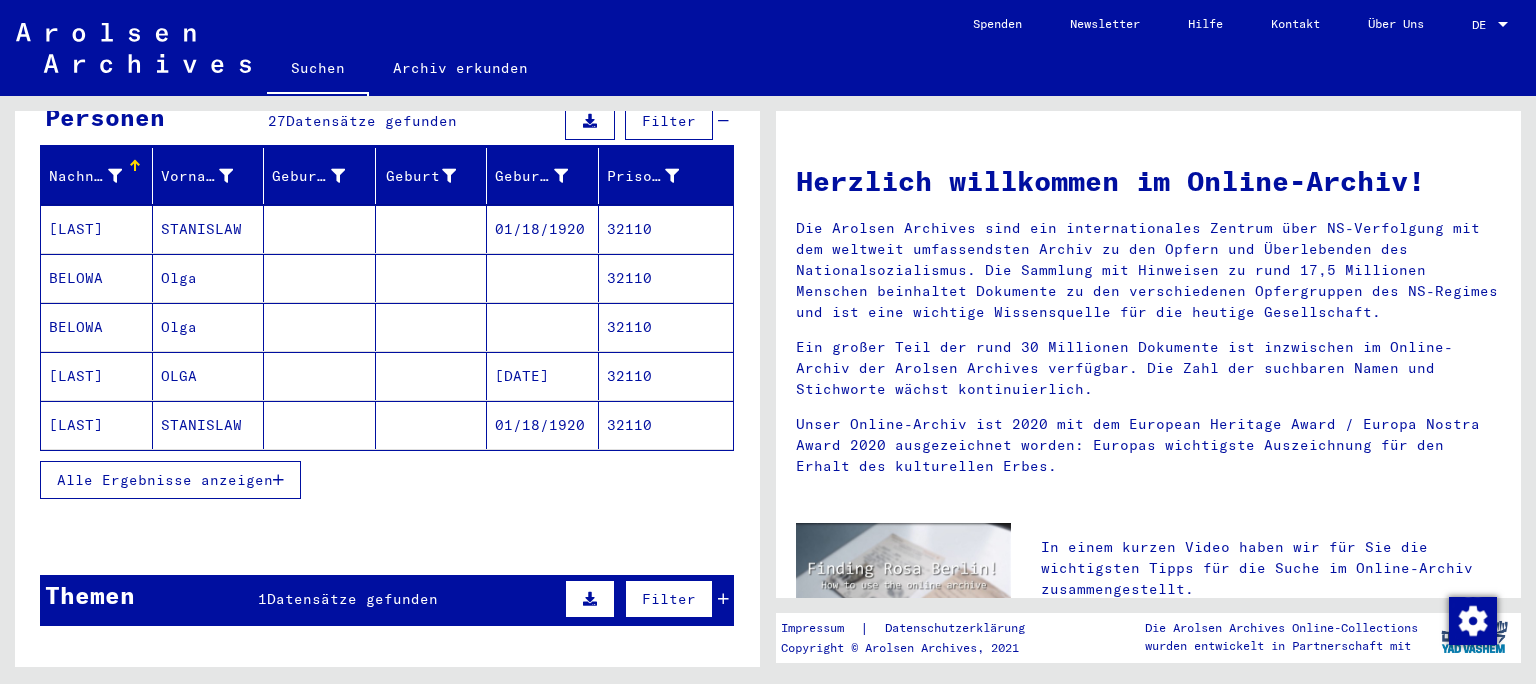 click on "Alle Ergebnisse anzeigen" at bounding box center (170, 480) 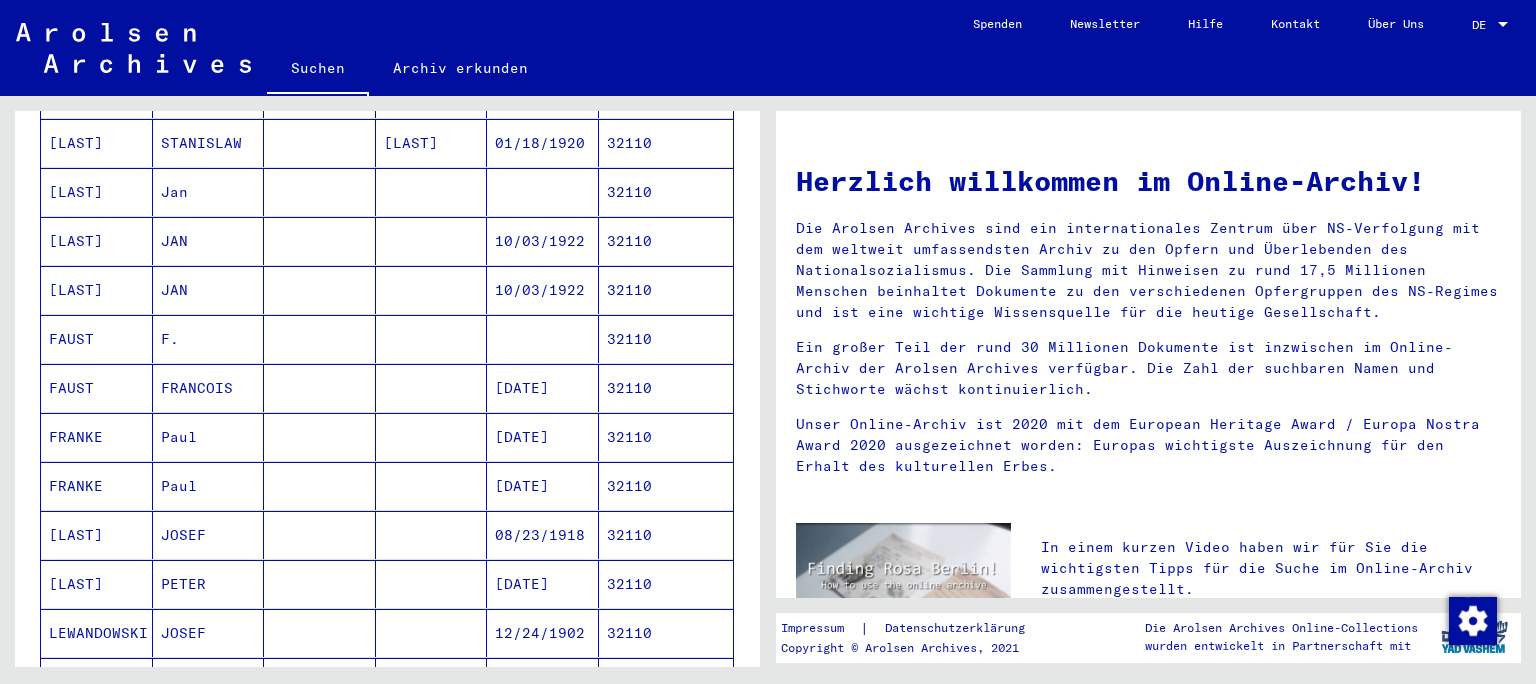 click on "JAN" at bounding box center [209, 339] 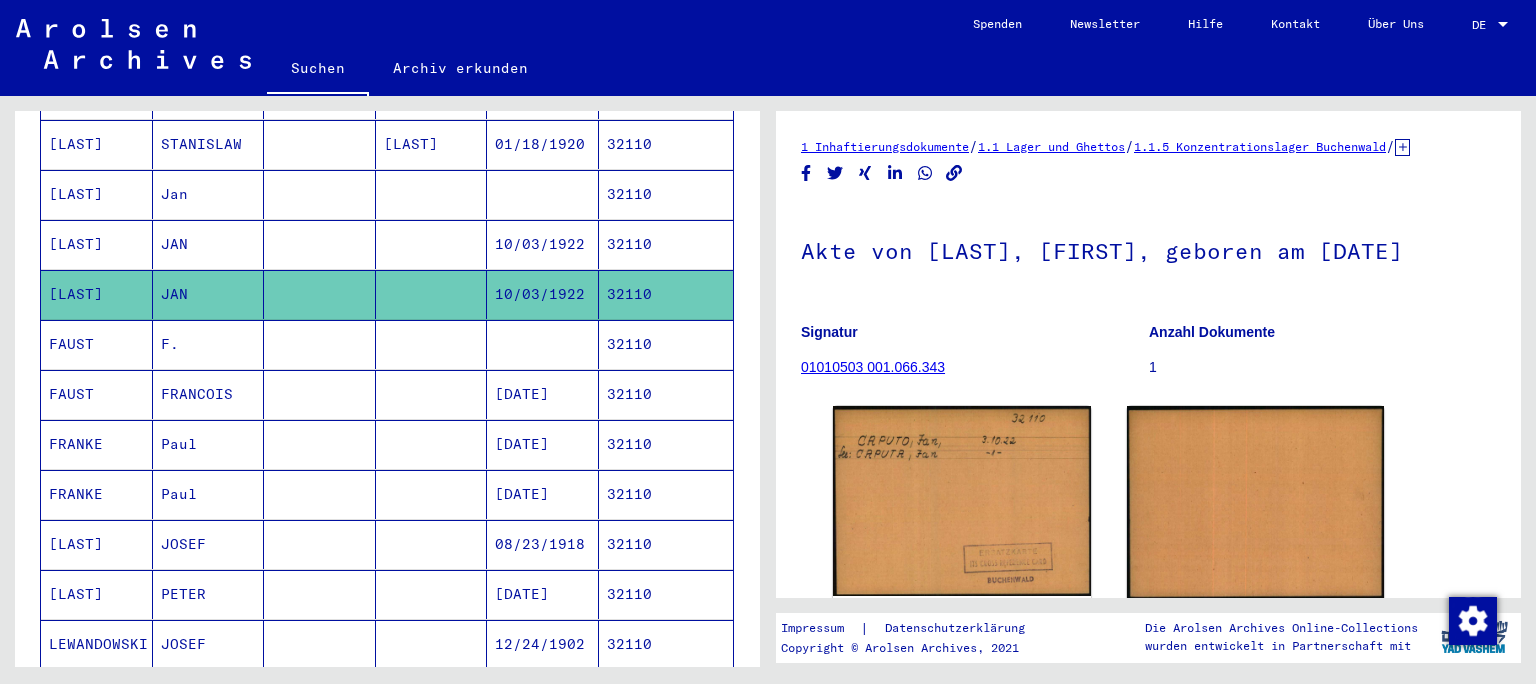click on "JAN" at bounding box center [209, 294] 